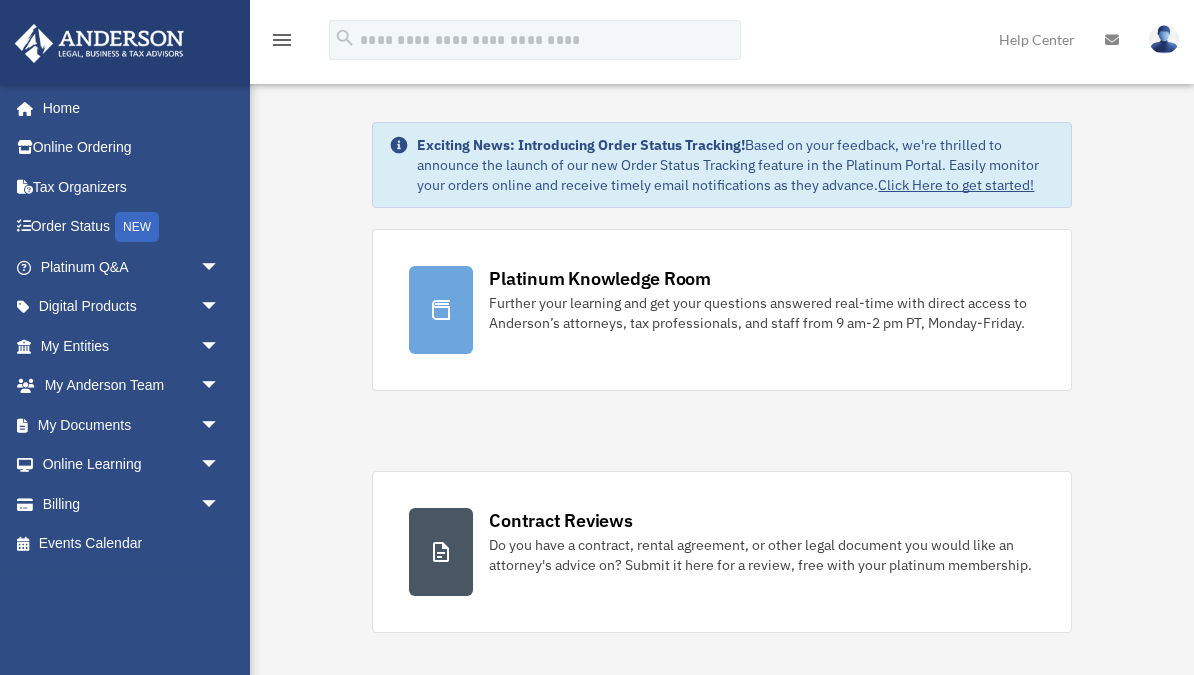 scroll, scrollTop: 0, scrollLeft: 0, axis: both 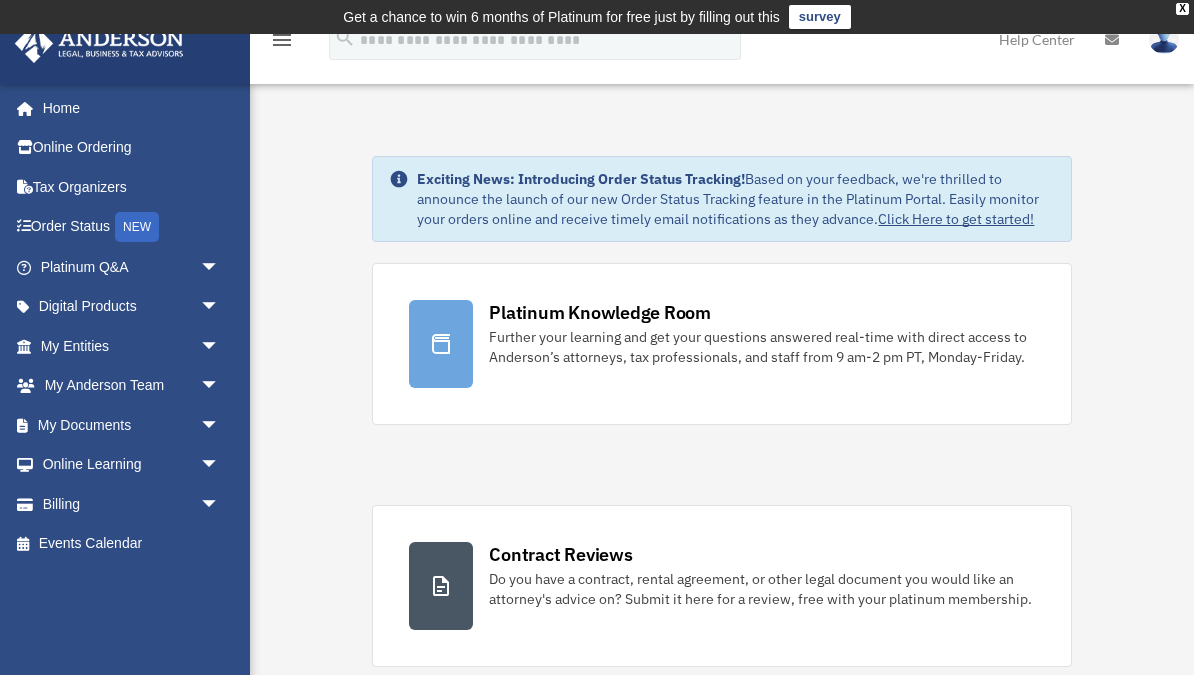 click on "Online Learning arrow_drop_down" at bounding box center (132, 465) 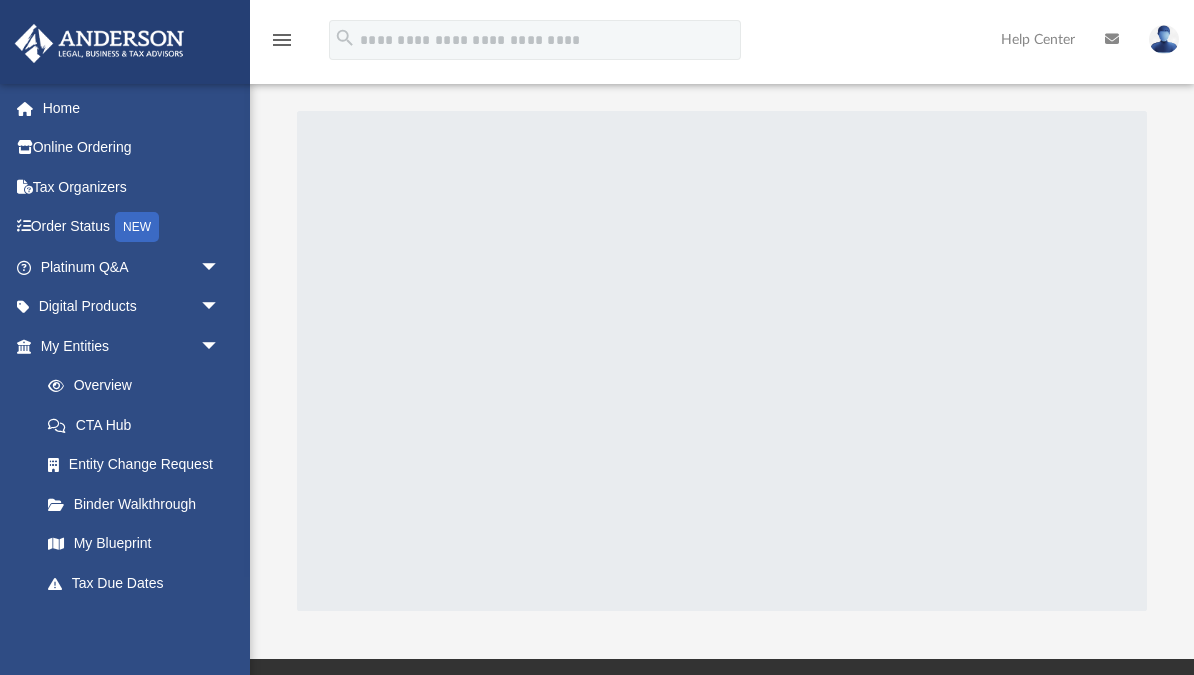 scroll, scrollTop: 0, scrollLeft: 0, axis: both 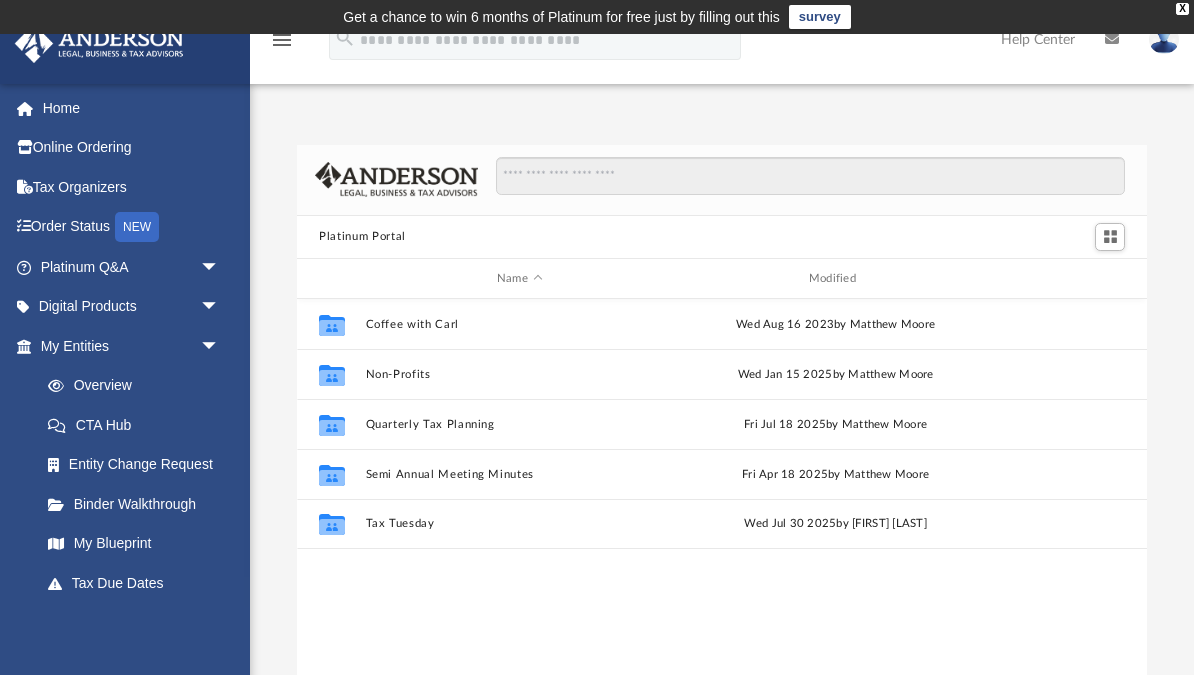 click on "arrow_drop_down" at bounding box center [220, 307] 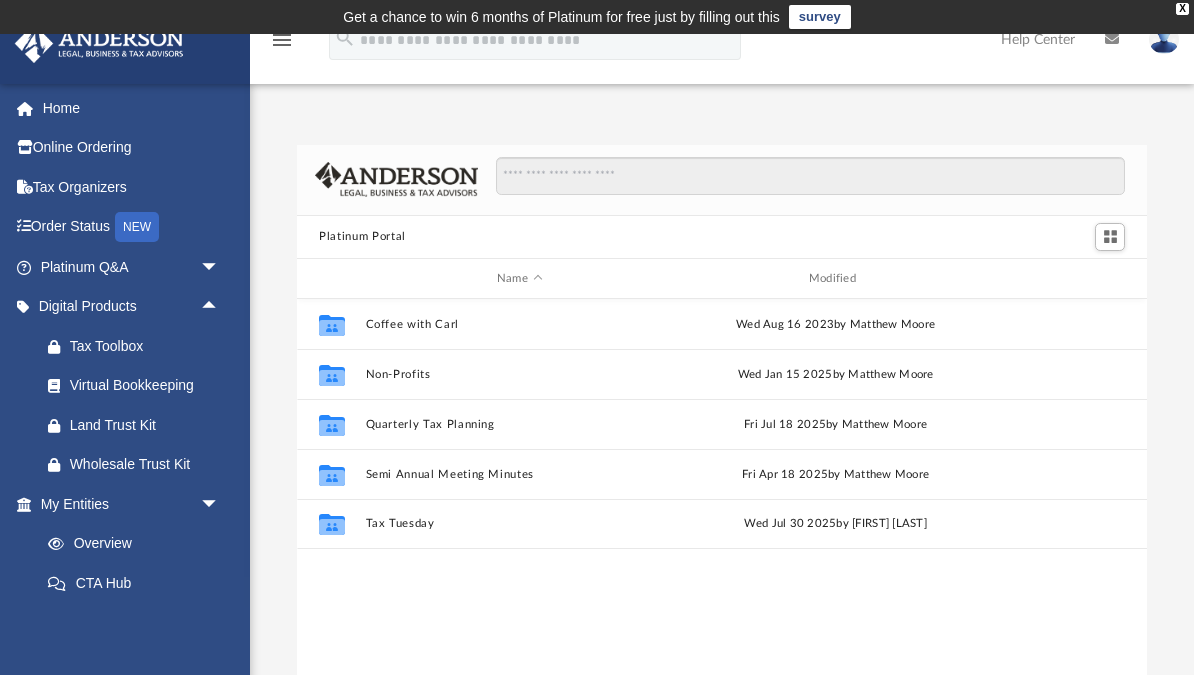 click on "NEW" at bounding box center (137, 227) 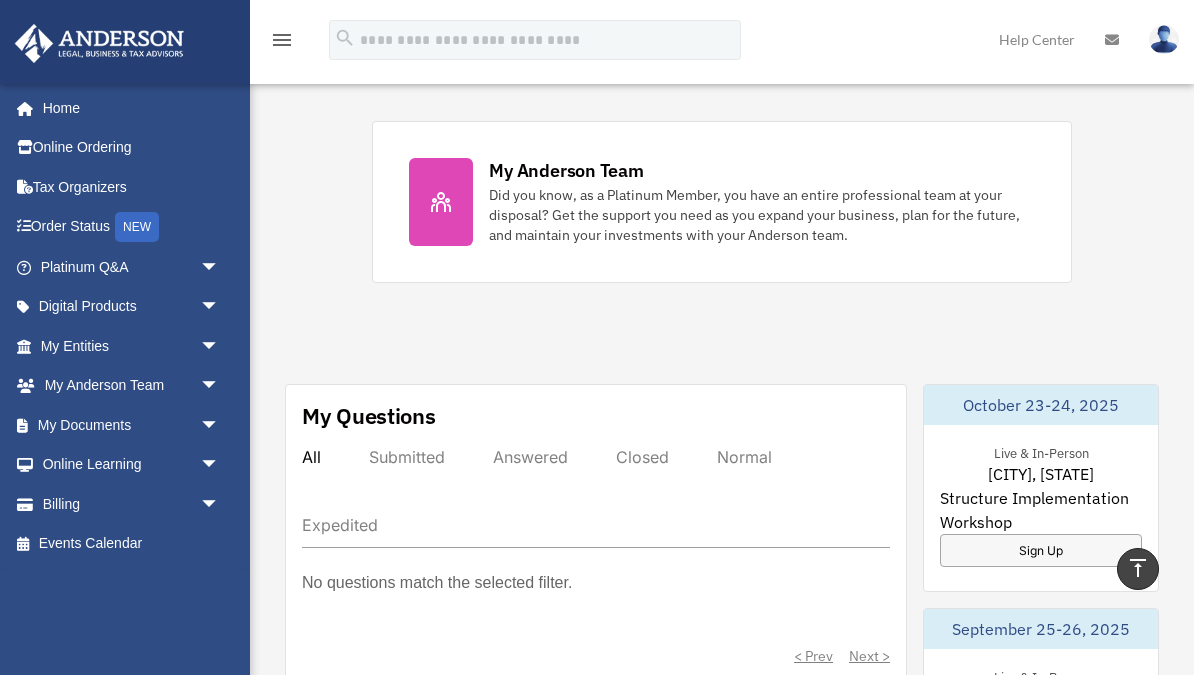 scroll, scrollTop: 862, scrollLeft: 0, axis: vertical 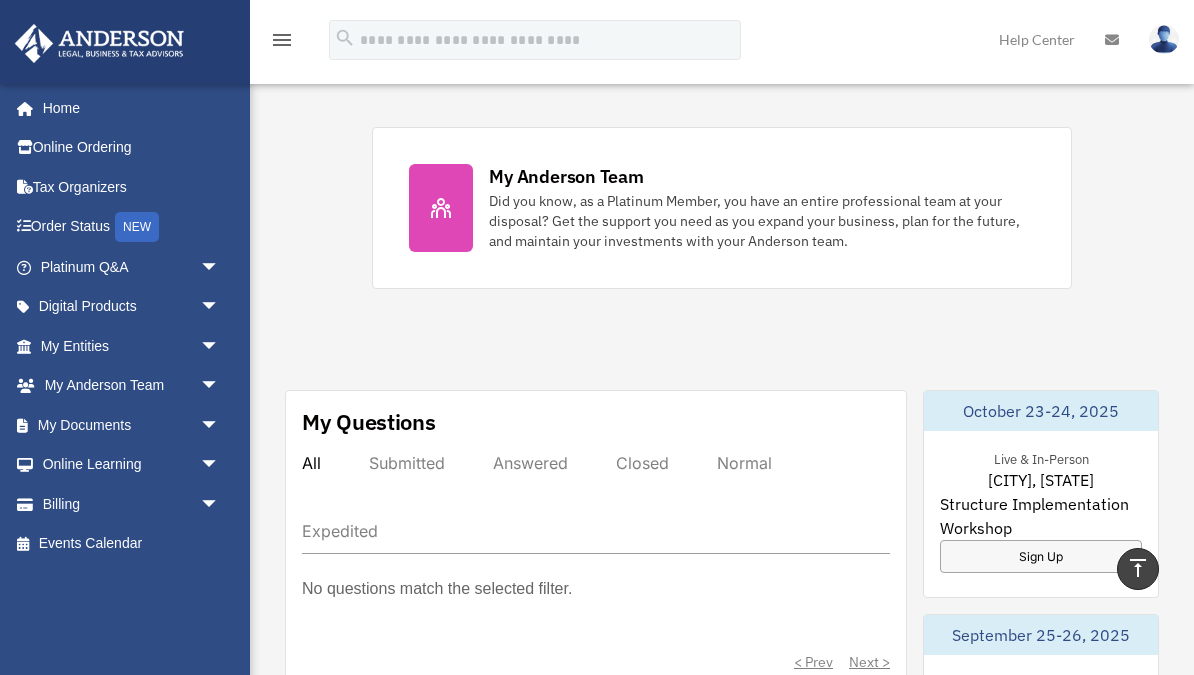 click on "arrow_drop_down" at bounding box center [220, 425] 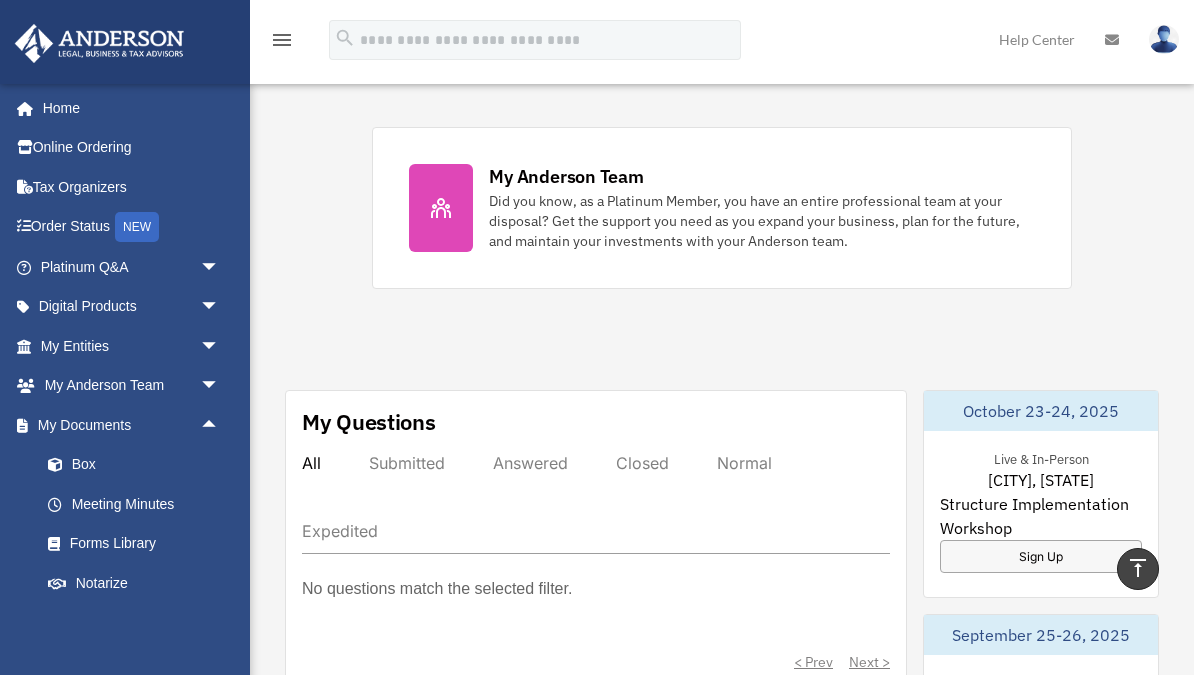 click on "arrow_drop_down" at bounding box center [220, 386] 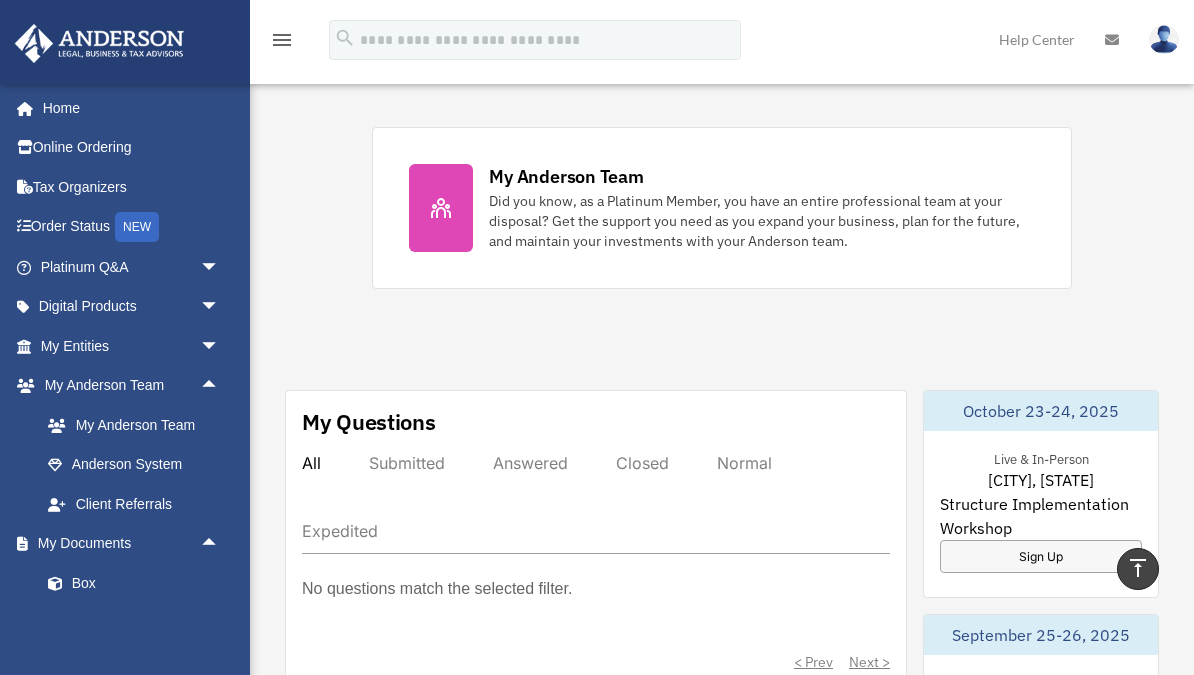 click on "My Anderson Team" at bounding box center [139, 425] 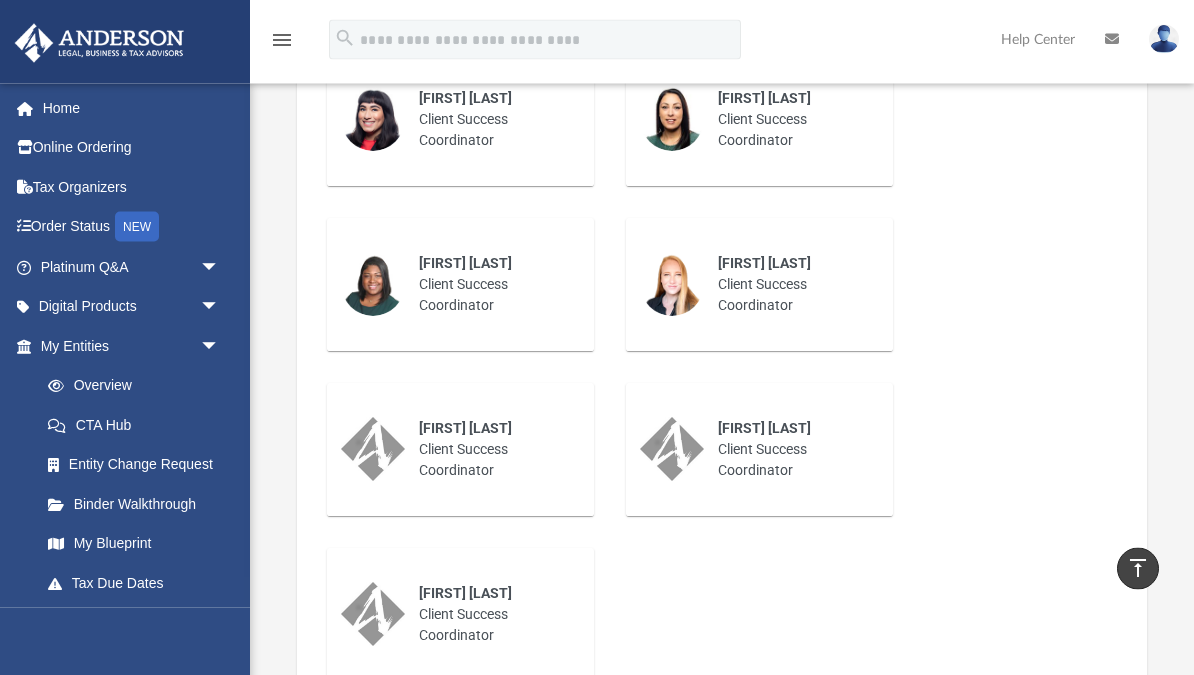 scroll, scrollTop: 1058, scrollLeft: 0, axis: vertical 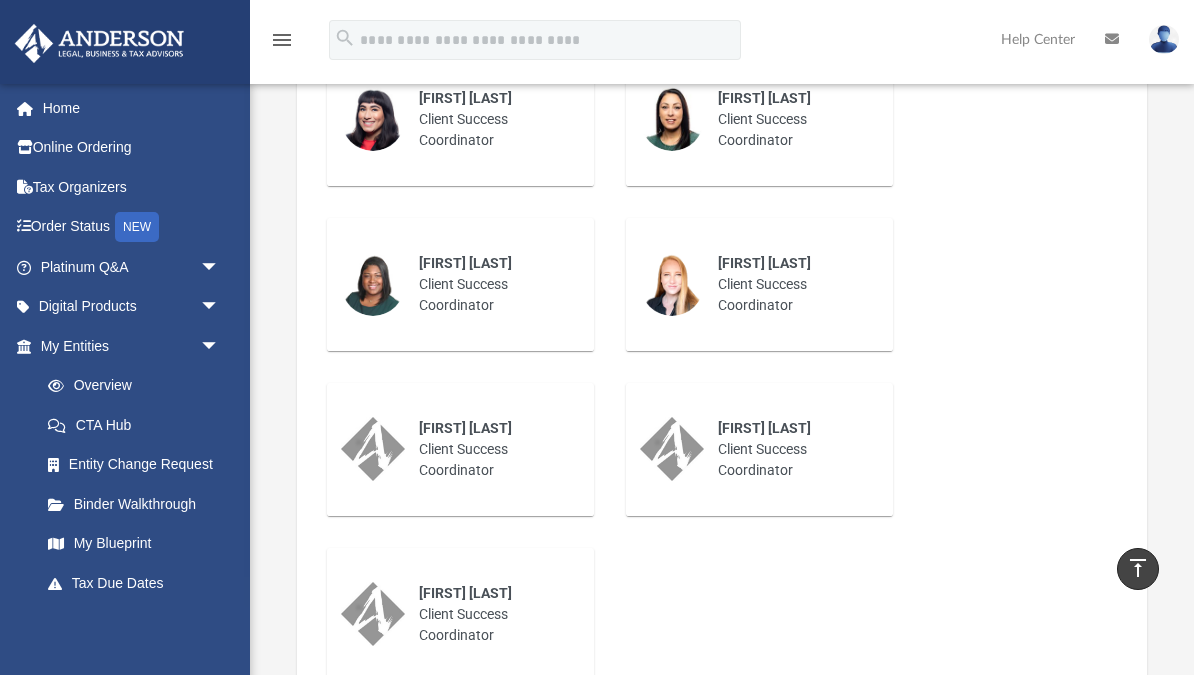 click on "Platinum Q&A arrow_drop_down" at bounding box center (132, 267) 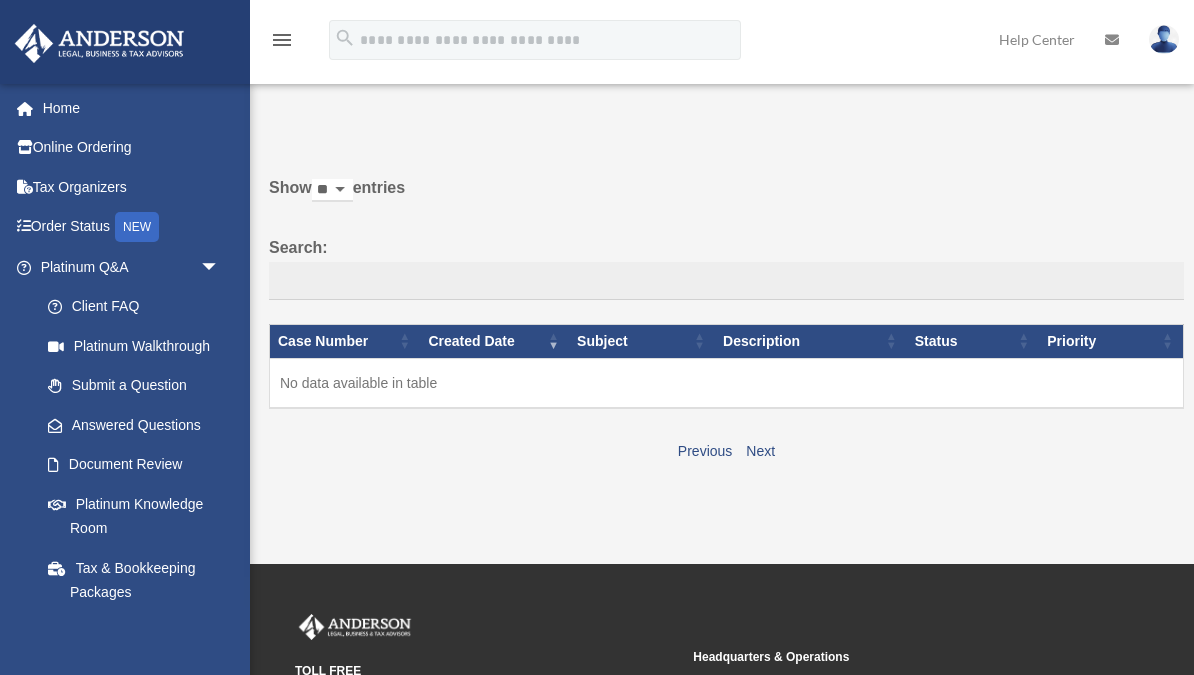 scroll, scrollTop: 0, scrollLeft: 0, axis: both 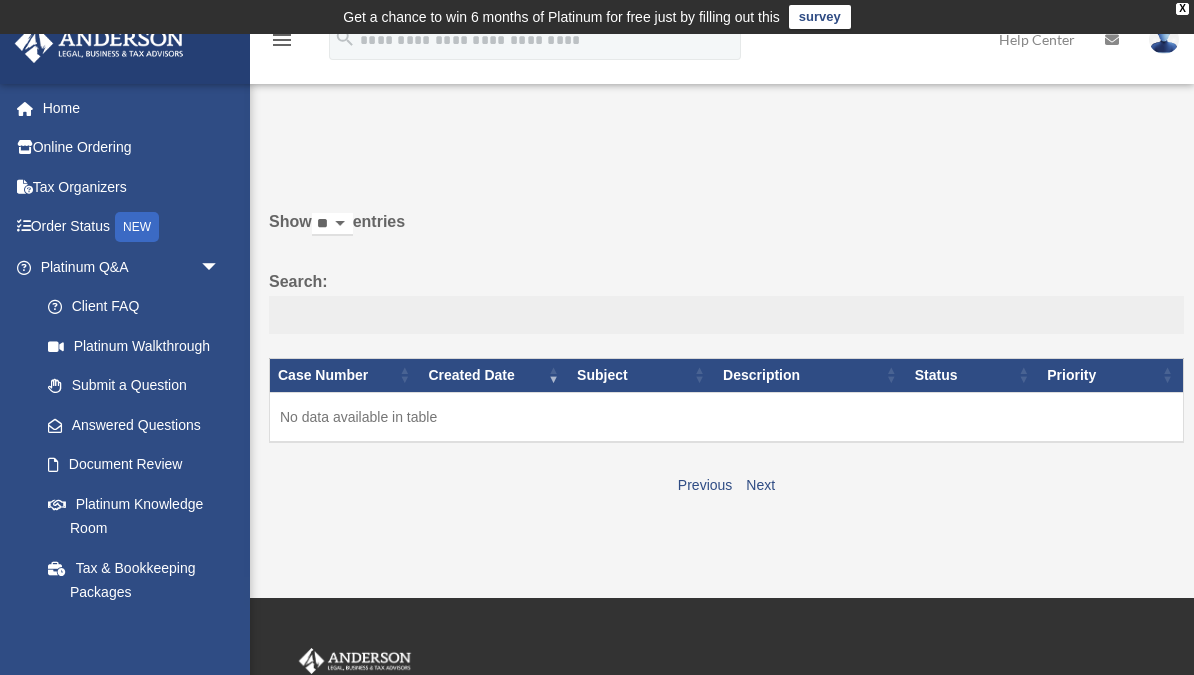 click on "Search:" at bounding box center (726, 315) 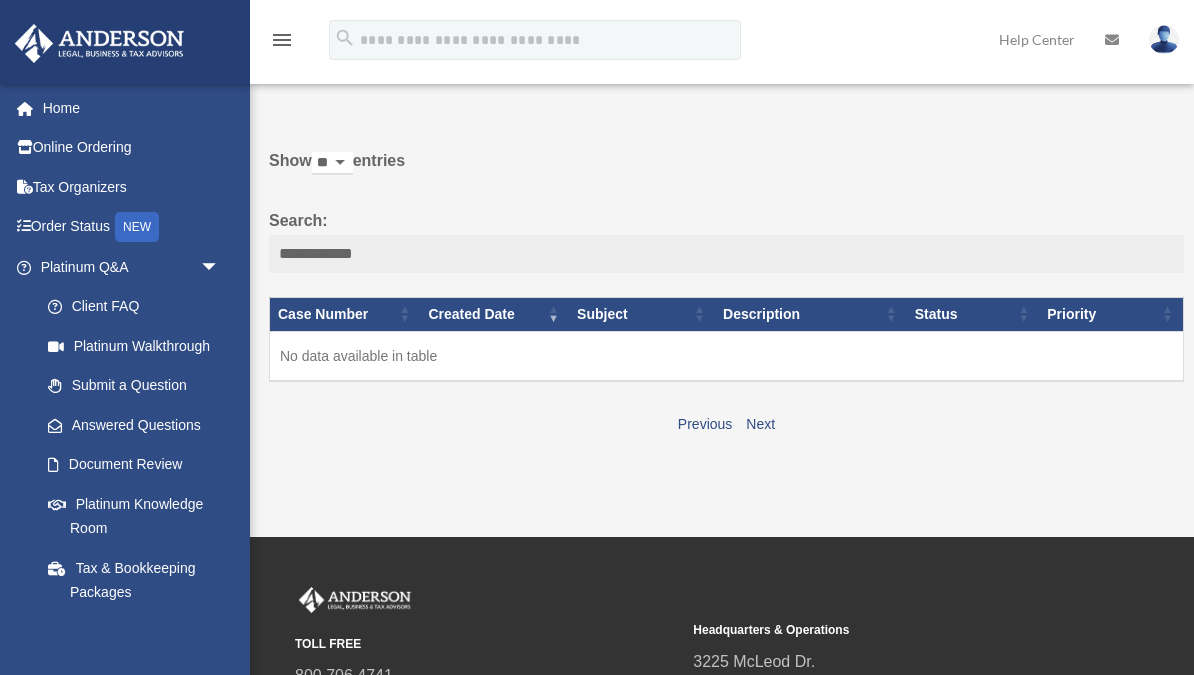 scroll, scrollTop: 0, scrollLeft: 0, axis: both 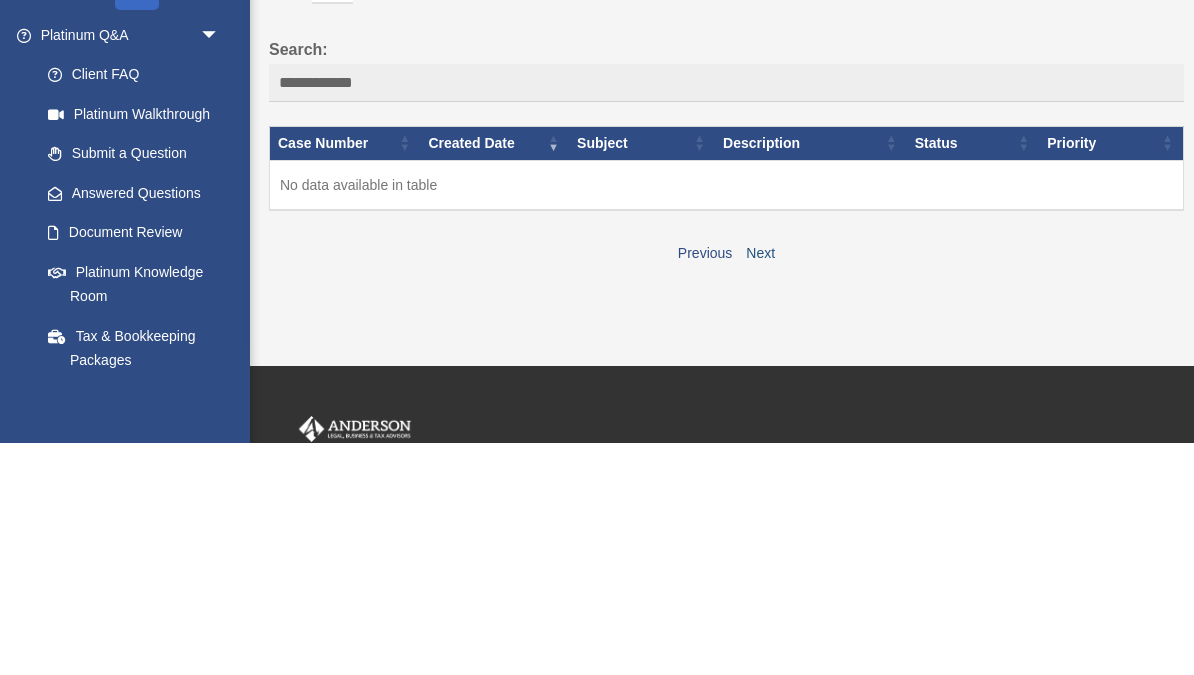 click on "Next" at bounding box center (760, 485) 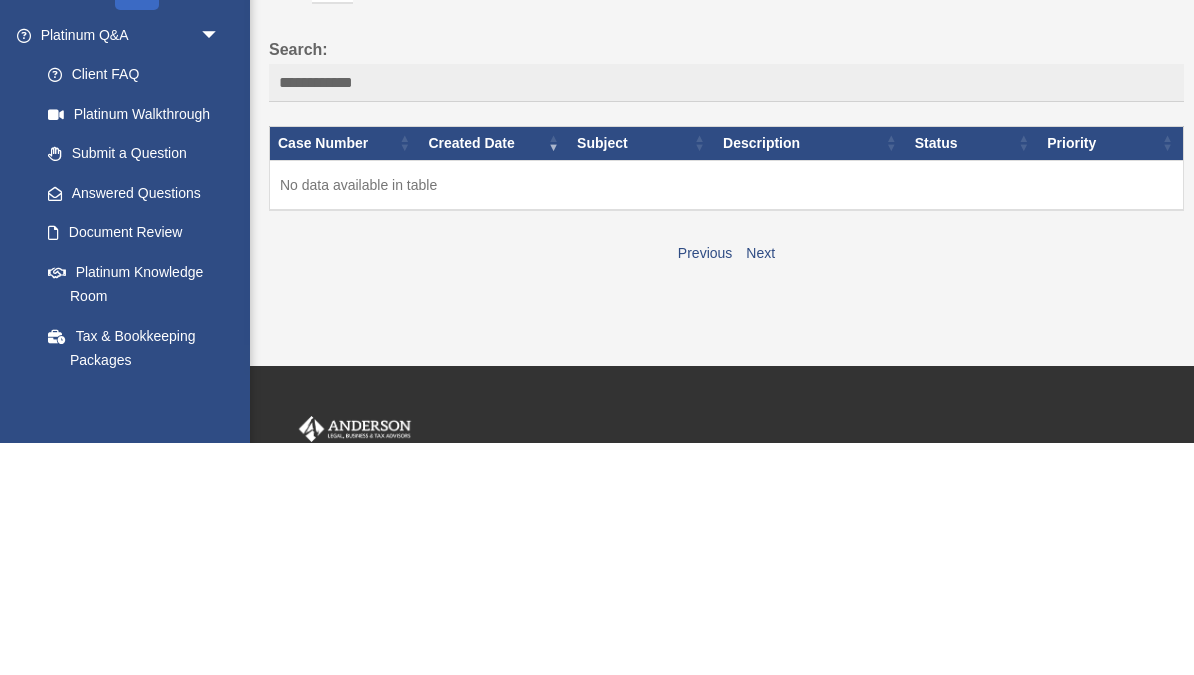 scroll, scrollTop: 232, scrollLeft: 0, axis: vertical 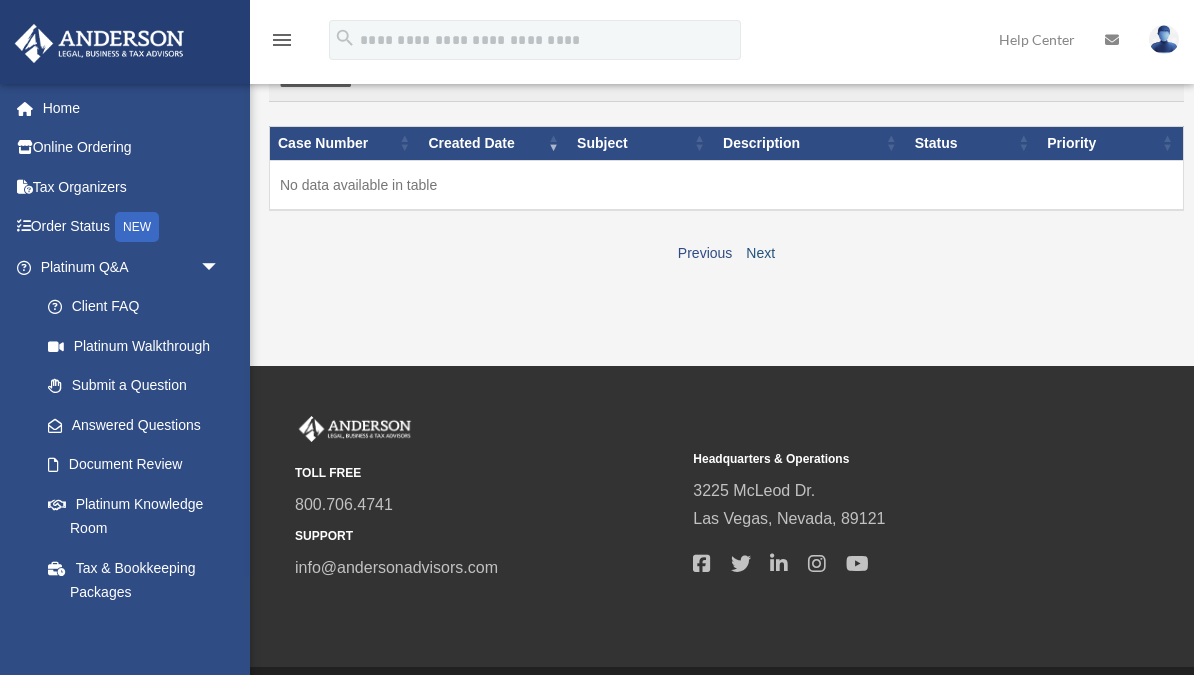 click on "Next" at bounding box center (760, 253) 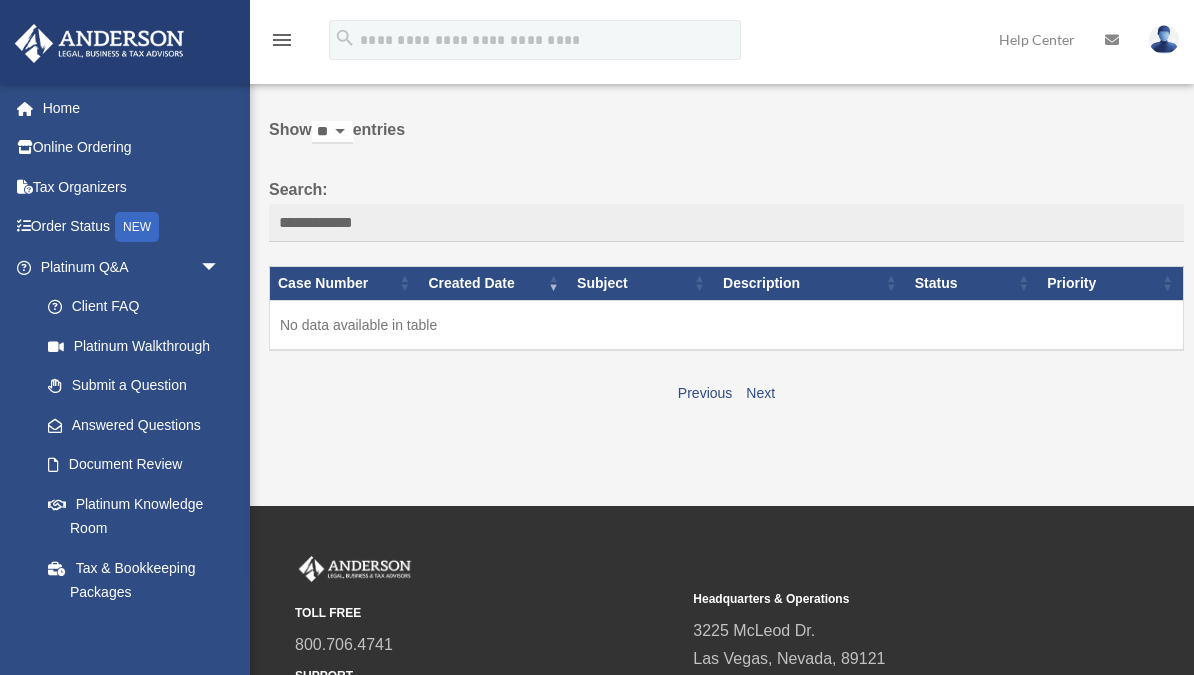 scroll, scrollTop: 84, scrollLeft: 0, axis: vertical 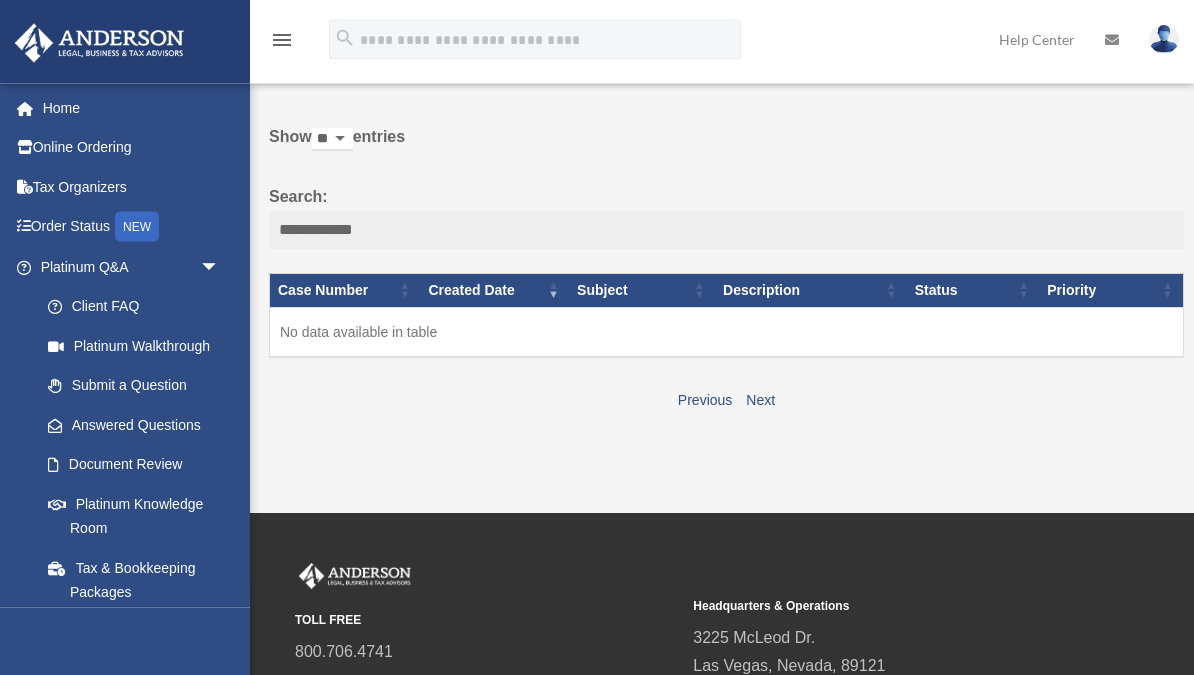 click on "**********" at bounding box center (726, 231) 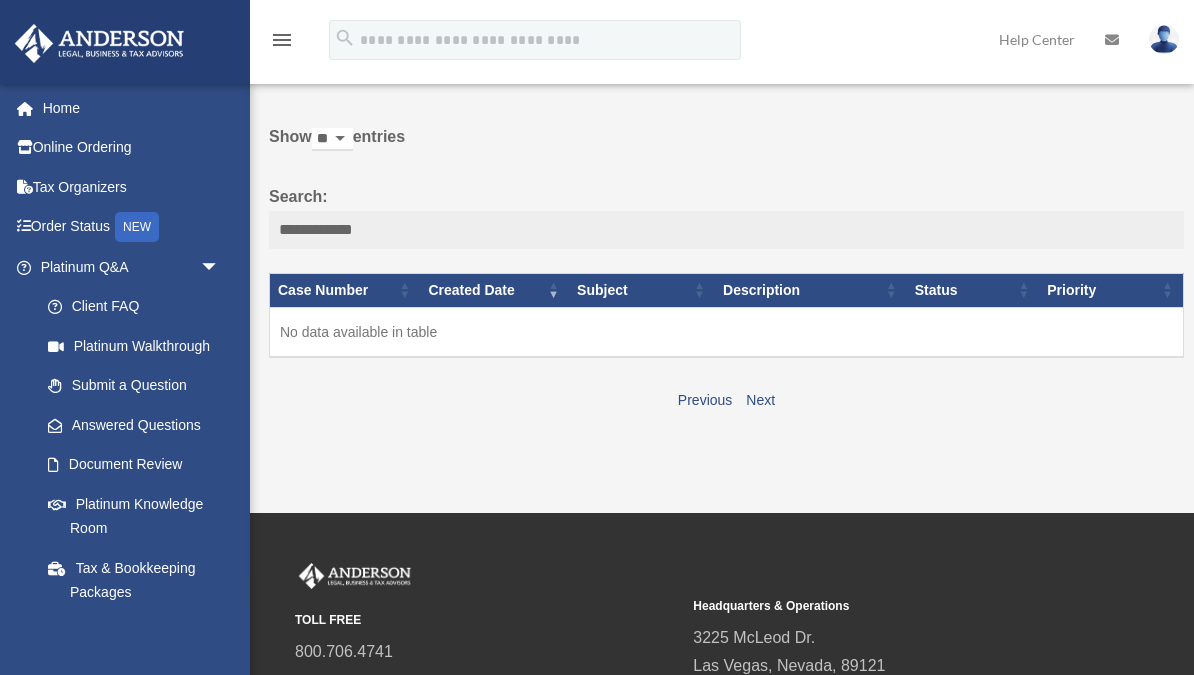 scroll, scrollTop: 84, scrollLeft: 0, axis: vertical 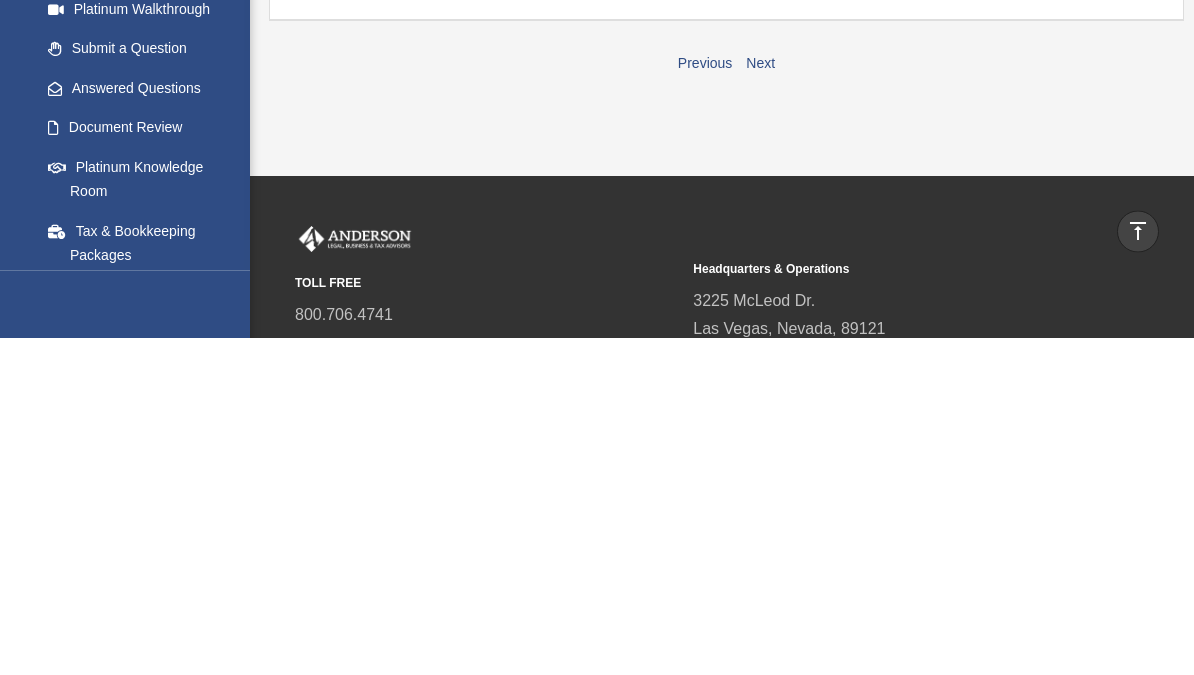 type on "**********" 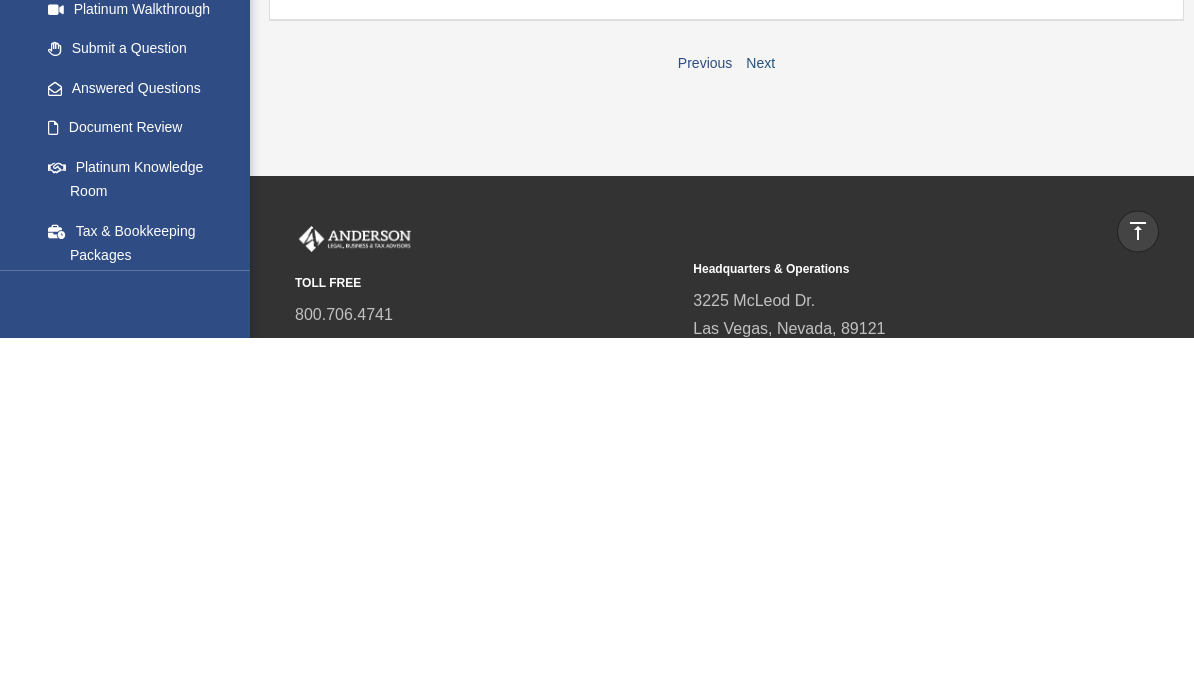 click on "Next" at bounding box center [760, 401] 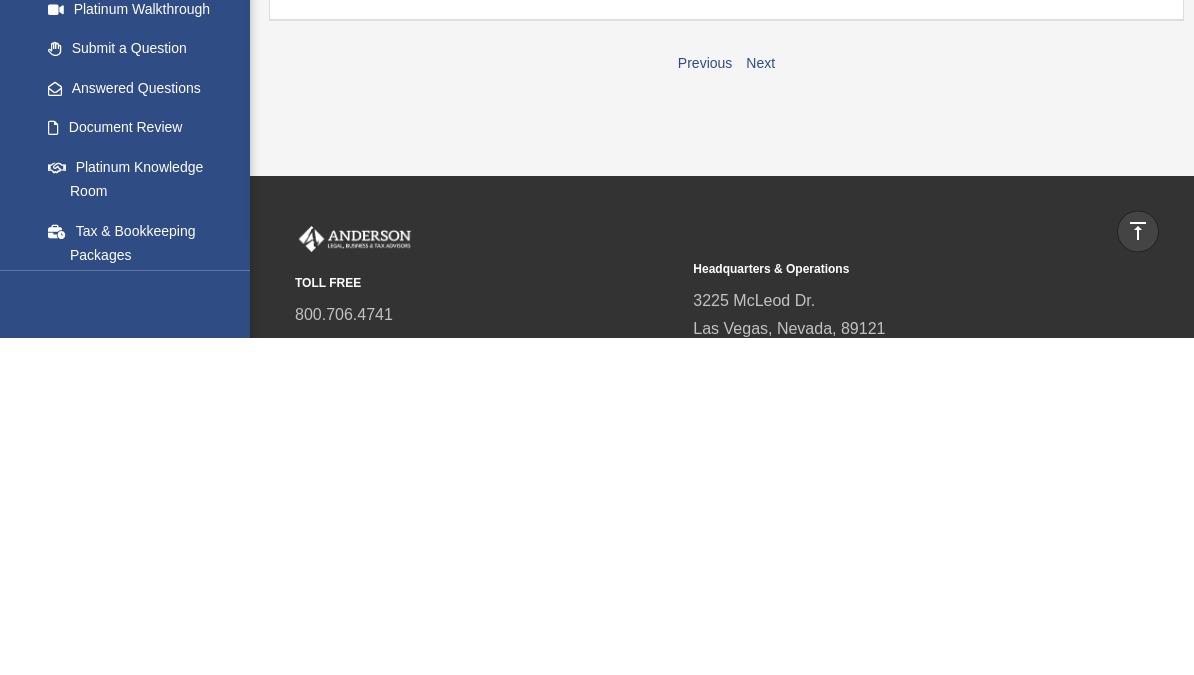 scroll, scrollTop: 297, scrollLeft: 0, axis: vertical 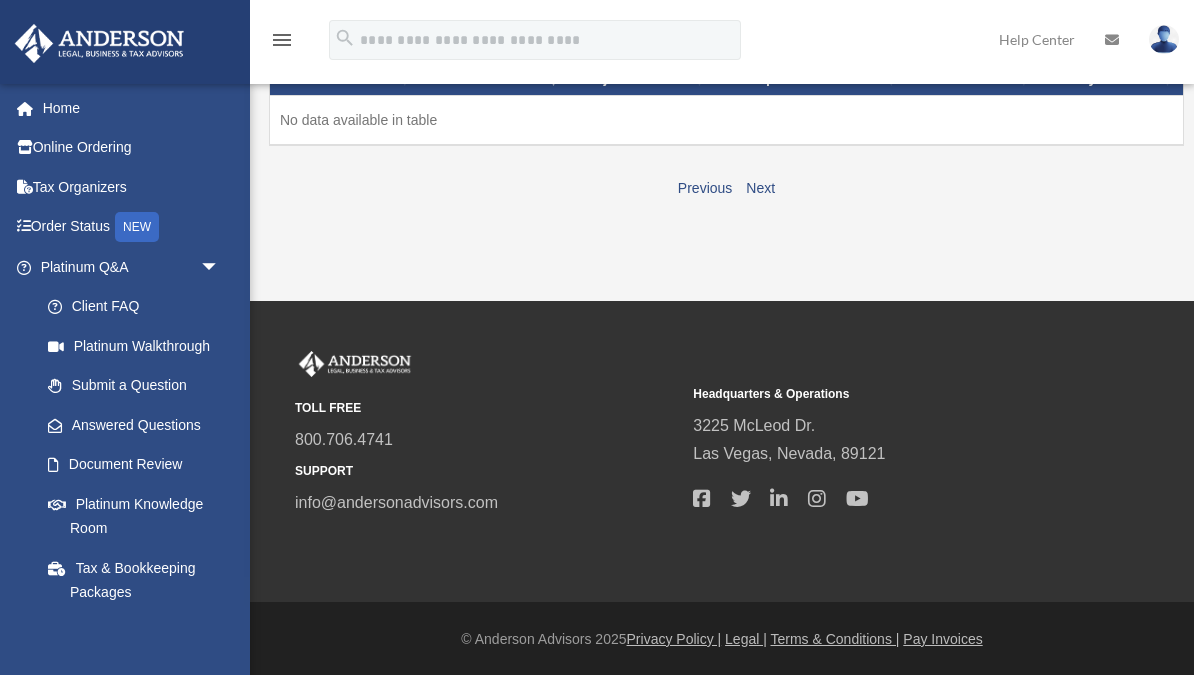 click on "Client FAQ" at bounding box center (134, 307) 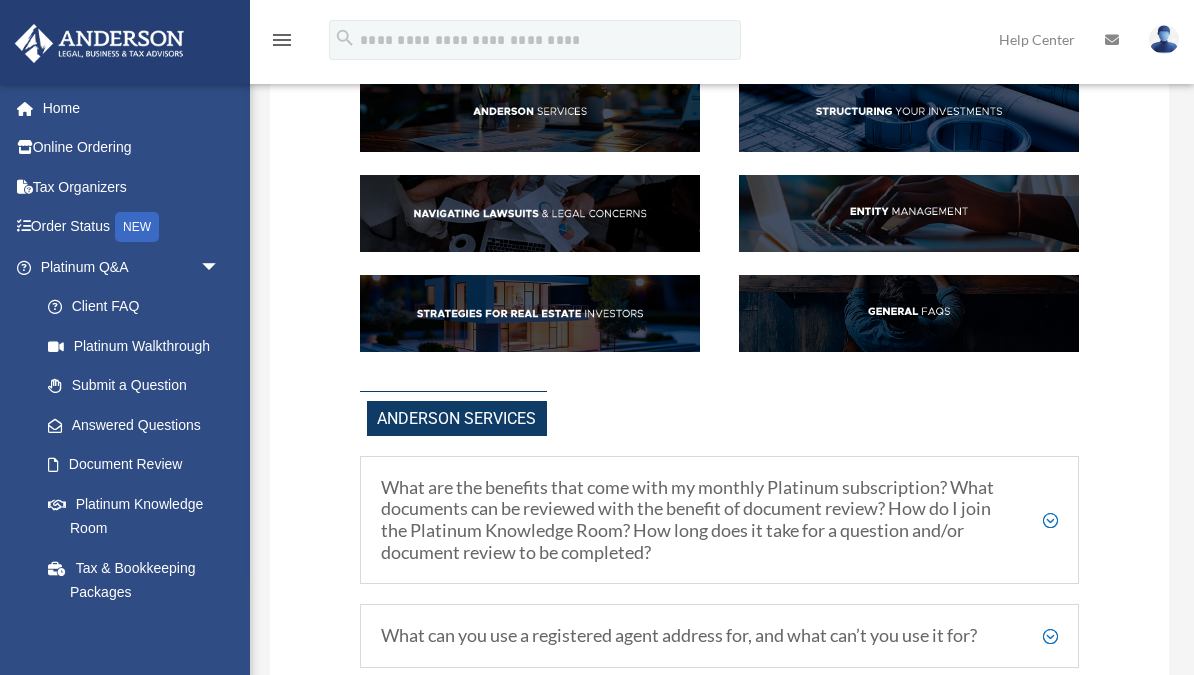 scroll, scrollTop: 0, scrollLeft: 0, axis: both 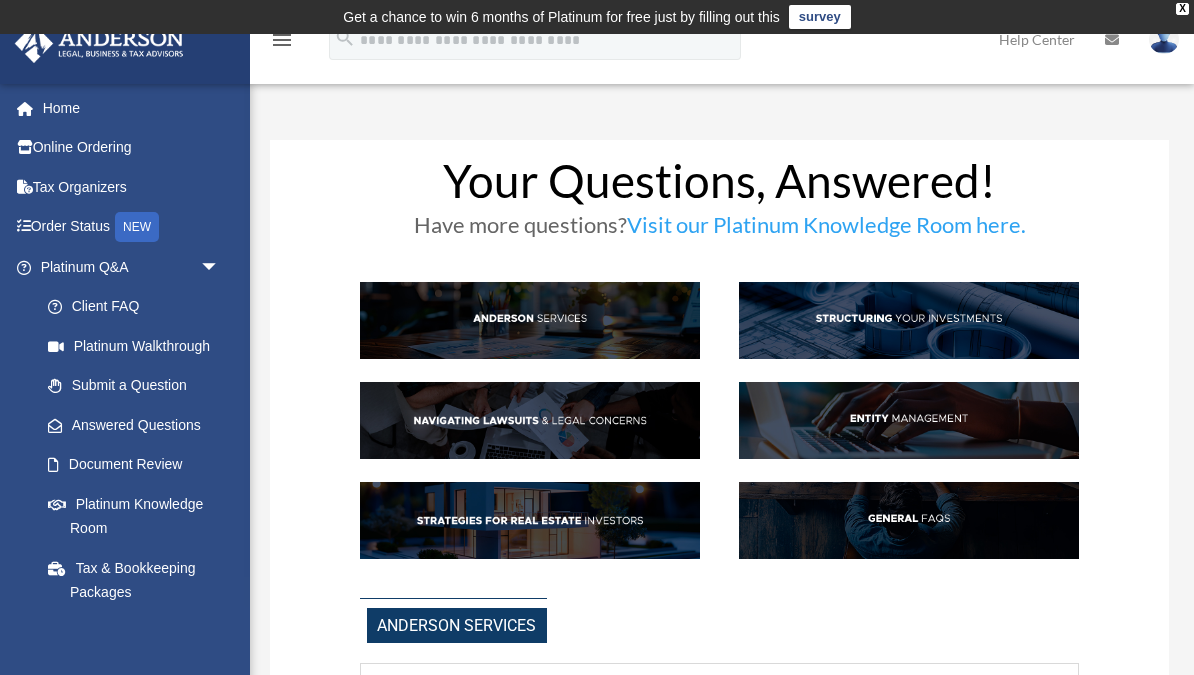 click on "Document Review" at bounding box center [139, 465] 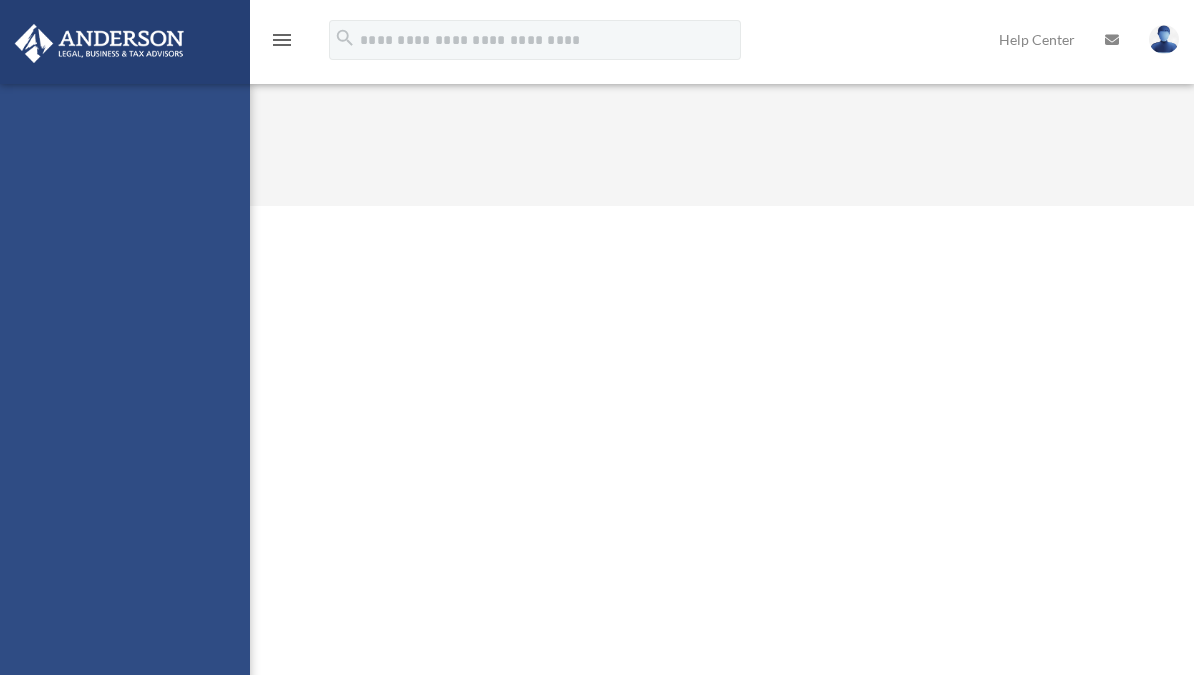 scroll, scrollTop: 0, scrollLeft: 0, axis: both 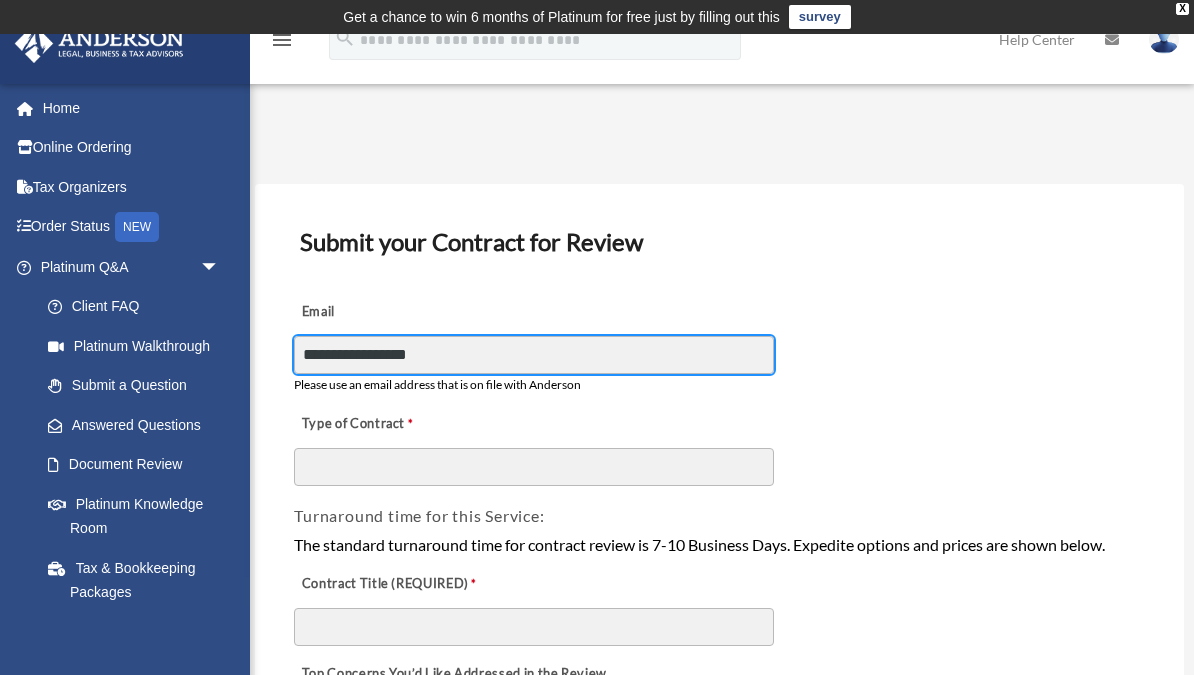 type on "**********" 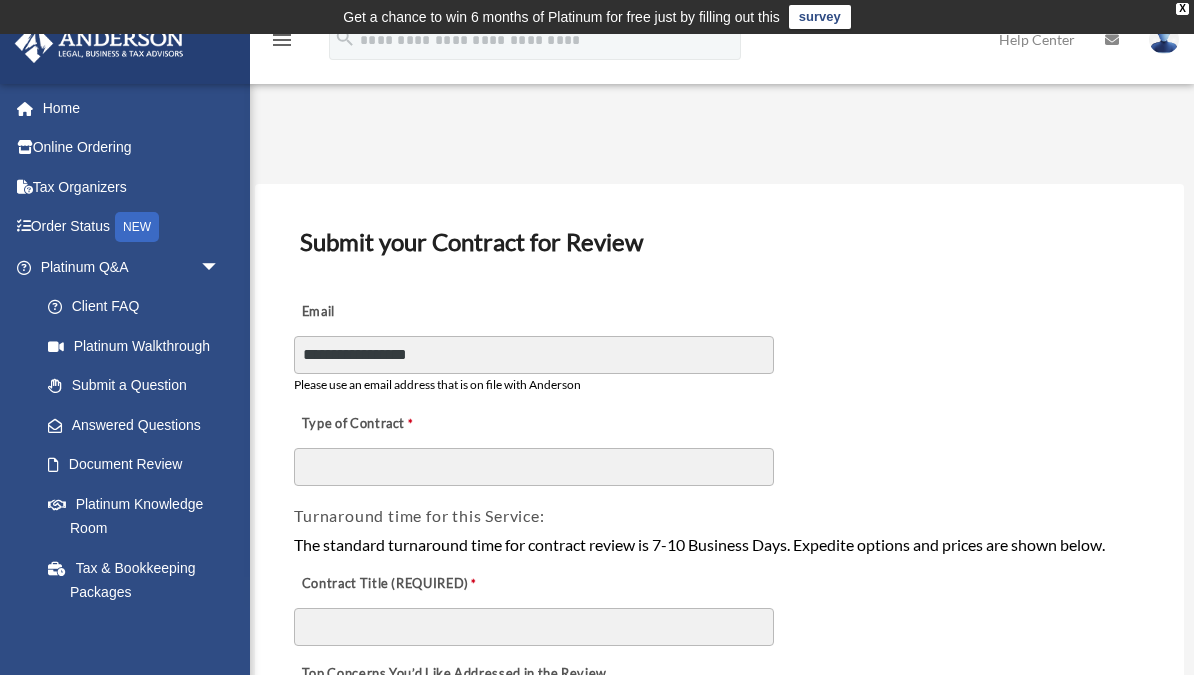 click on "Platinum Walkthrough" at bounding box center [139, 346] 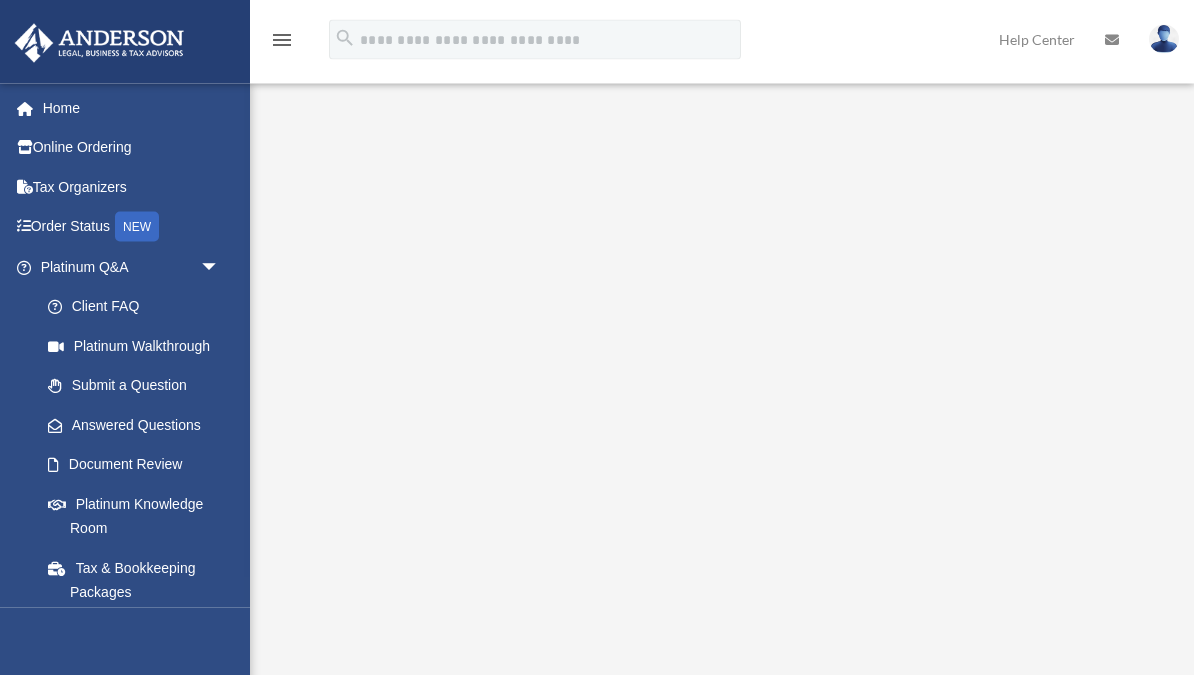 scroll, scrollTop: 46, scrollLeft: 0, axis: vertical 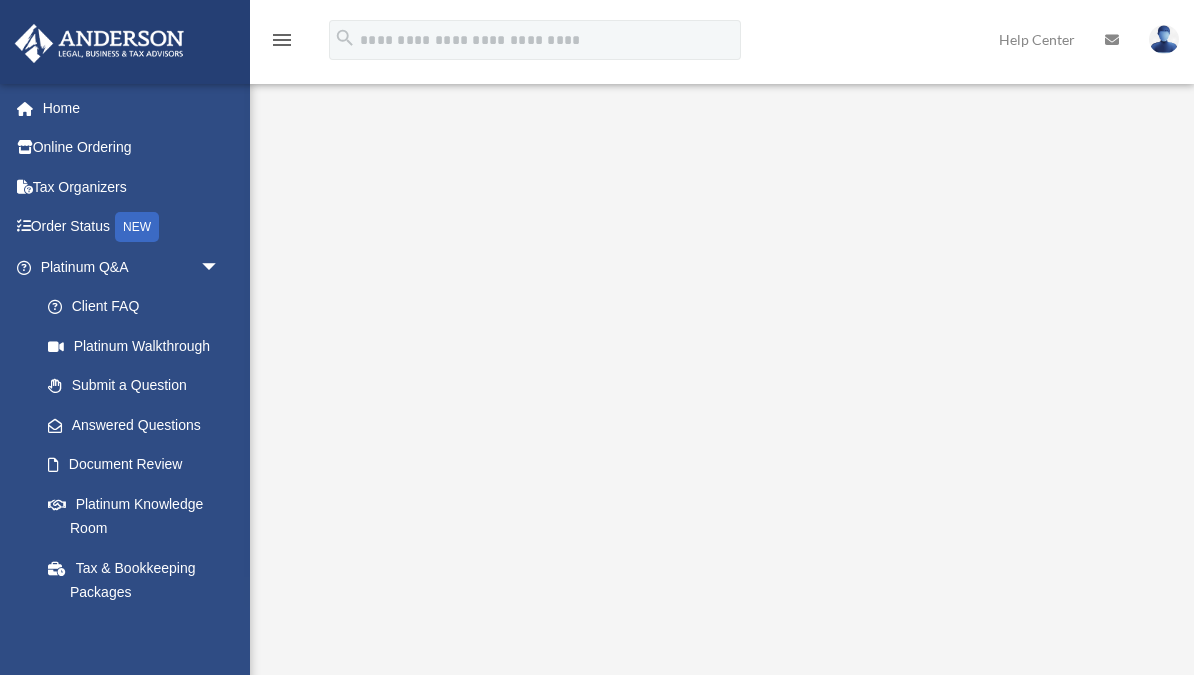 click on "menu" at bounding box center [282, 40] 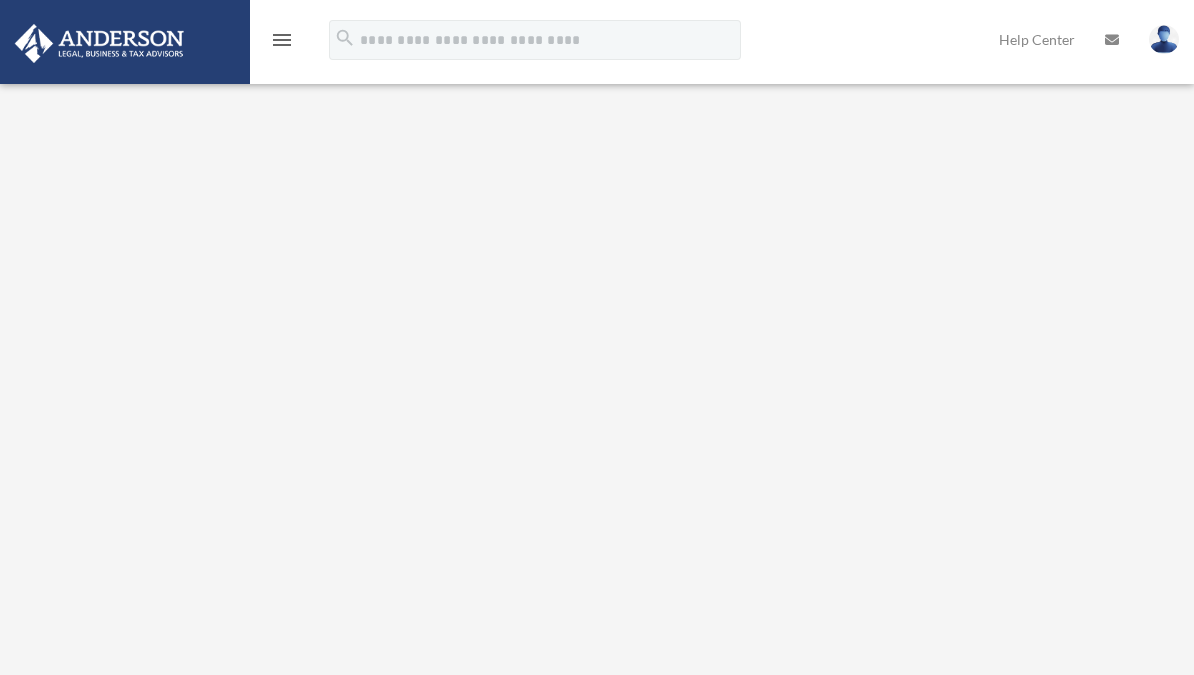 scroll, scrollTop: 52, scrollLeft: 0, axis: vertical 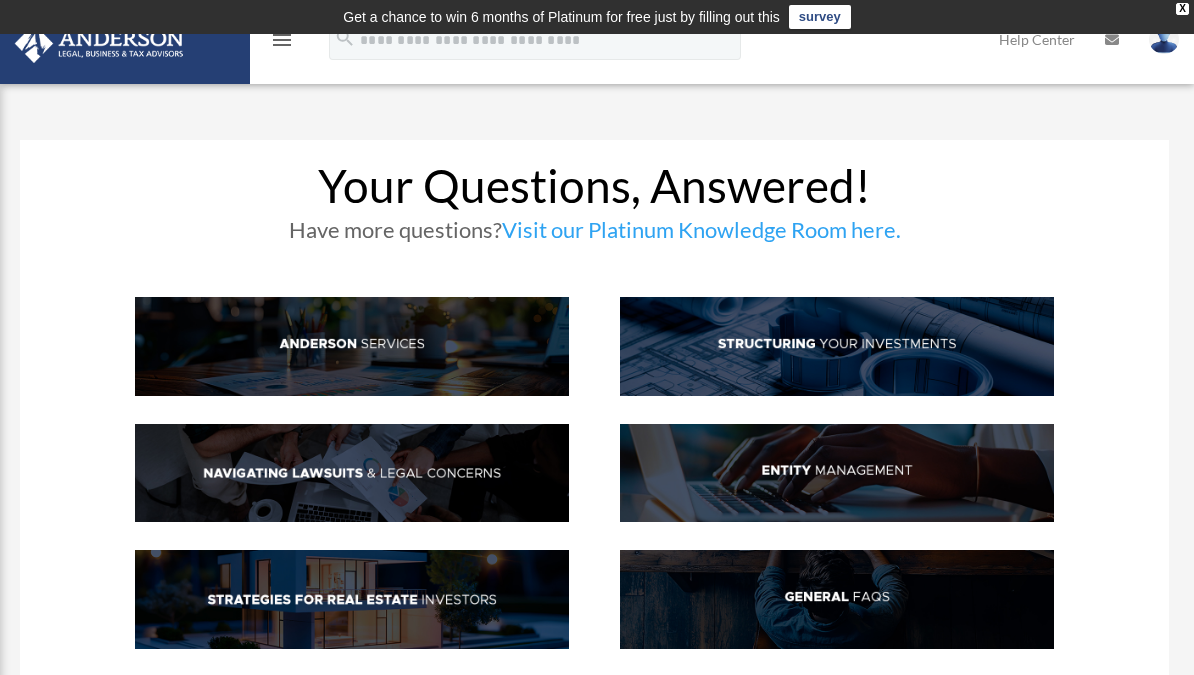 click at bounding box center (837, 473) 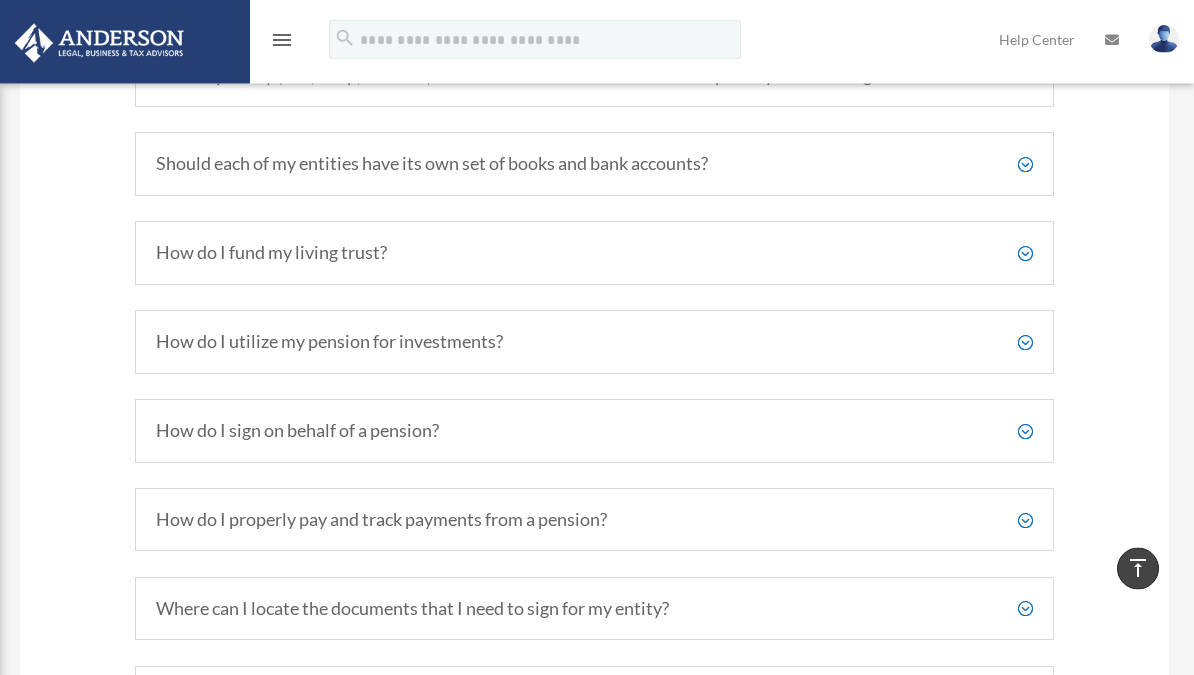 scroll, scrollTop: 3128, scrollLeft: 0, axis: vertical 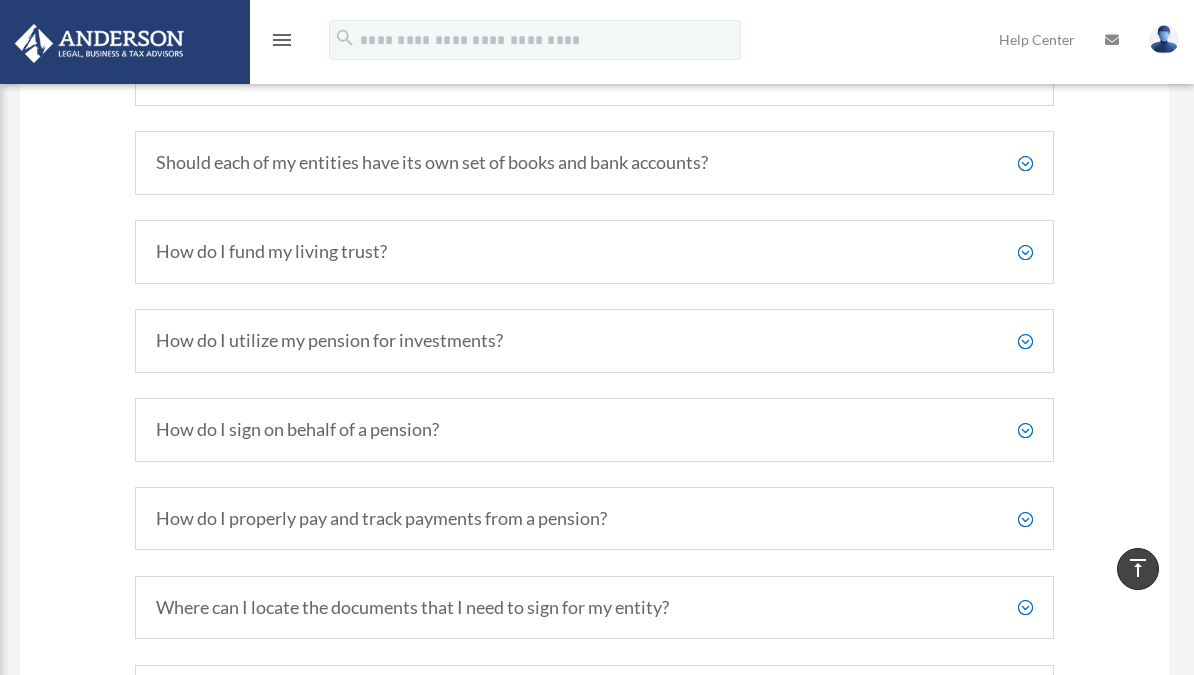 click on "How do I fund my living trust?
For each  living trust  that we draft, we include a step-by-step set of funding instructions. Depending on the asset type, adding assets to the trust can vary slightly. In essence, if the asset has a legal title, that title needs to reflect the trust as the owner of the property to be properly added to the trust. We like to think of funding a trust as moving assets into the trust’s ownership." at bounding box center (594, 252) 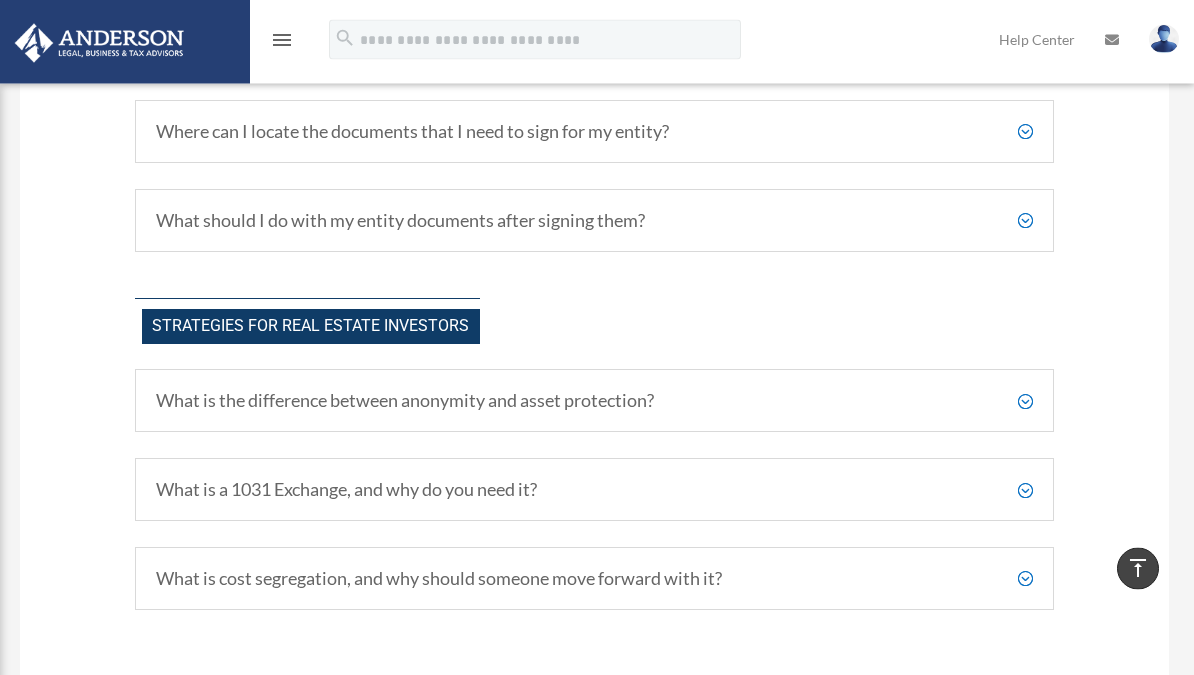 scroll, scrollTop: 3734, scrollLeft: 0, axis: vertical 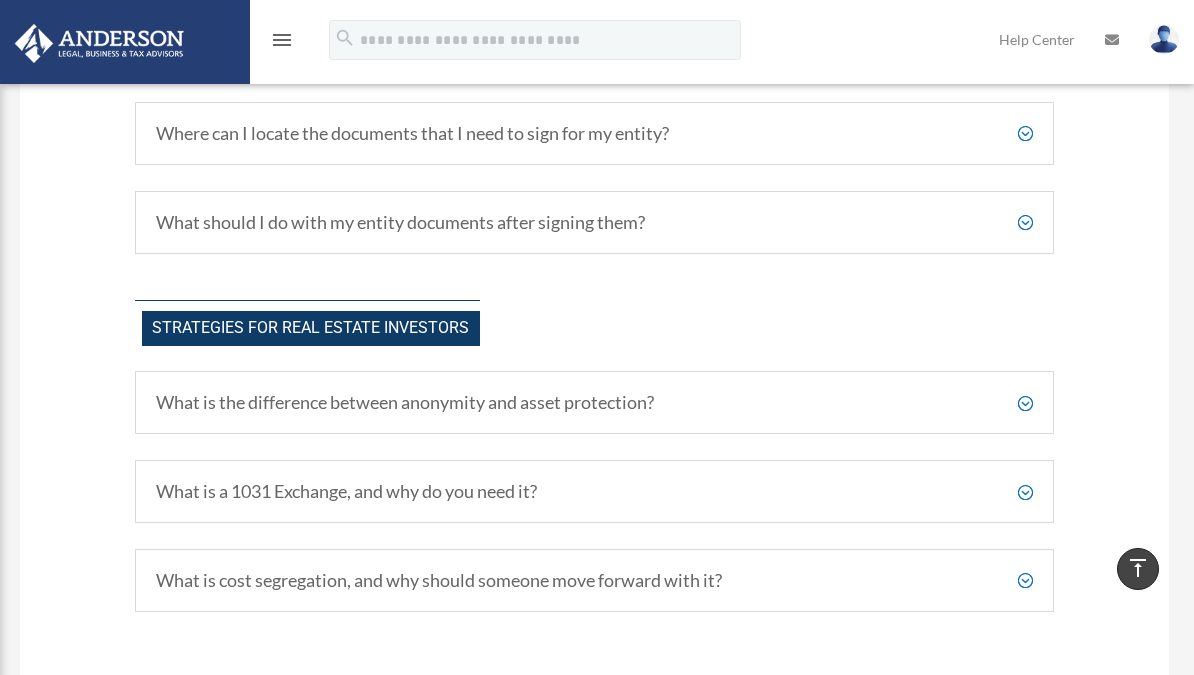 click on "What should I do with my entity documents after signing them?" at bounding box center (594, 223) 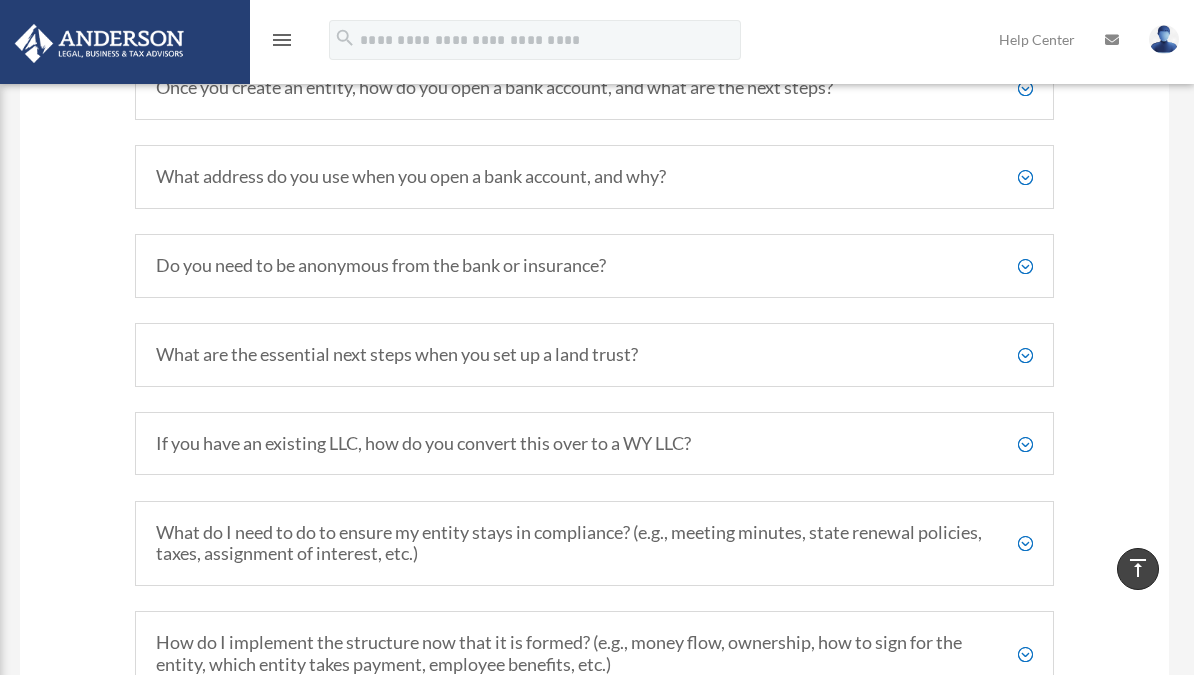 scroll, scrollTop: 2440, scrollLeft: 0, axis: vertical 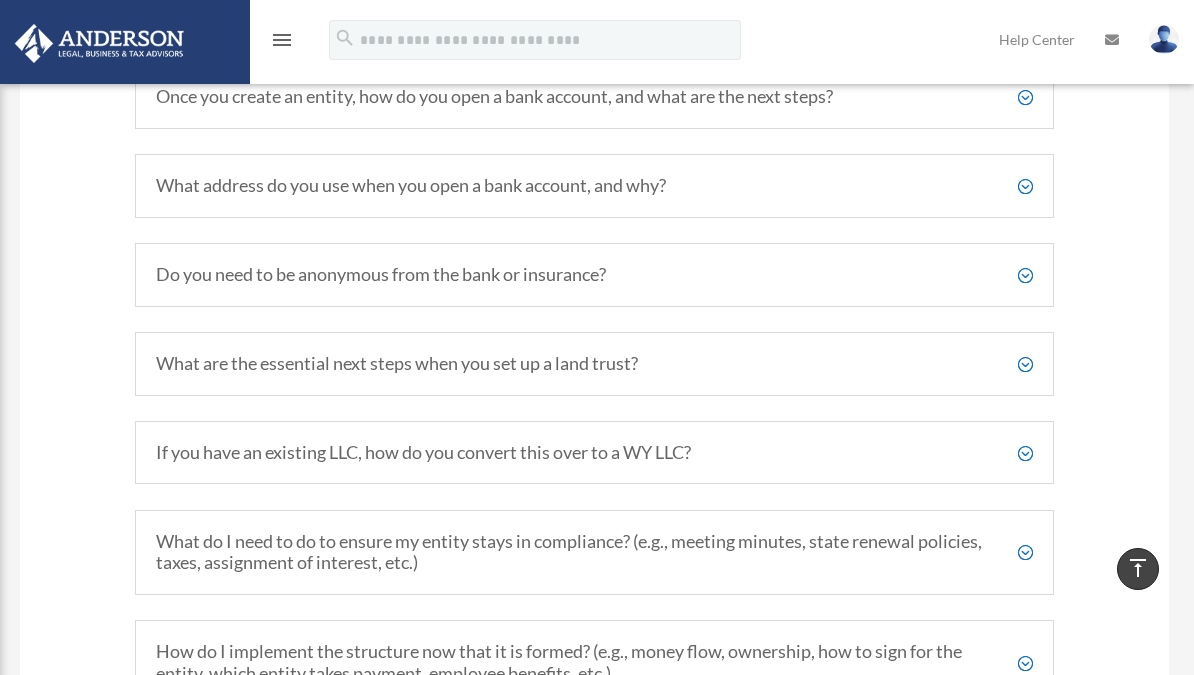 click on "Do you need to be anonymous from the bank or insurance?" at bounding box center [594, 275] 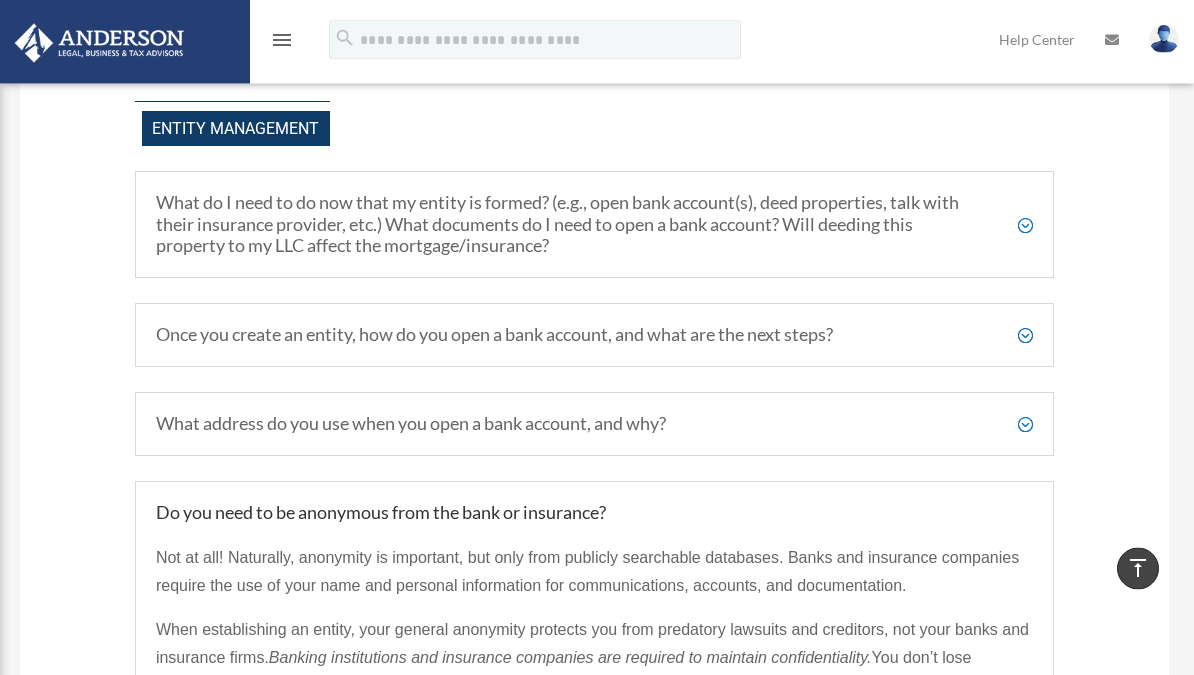 scroll, scrollTop: 2199, scrollLeft: 0, axis: vertical 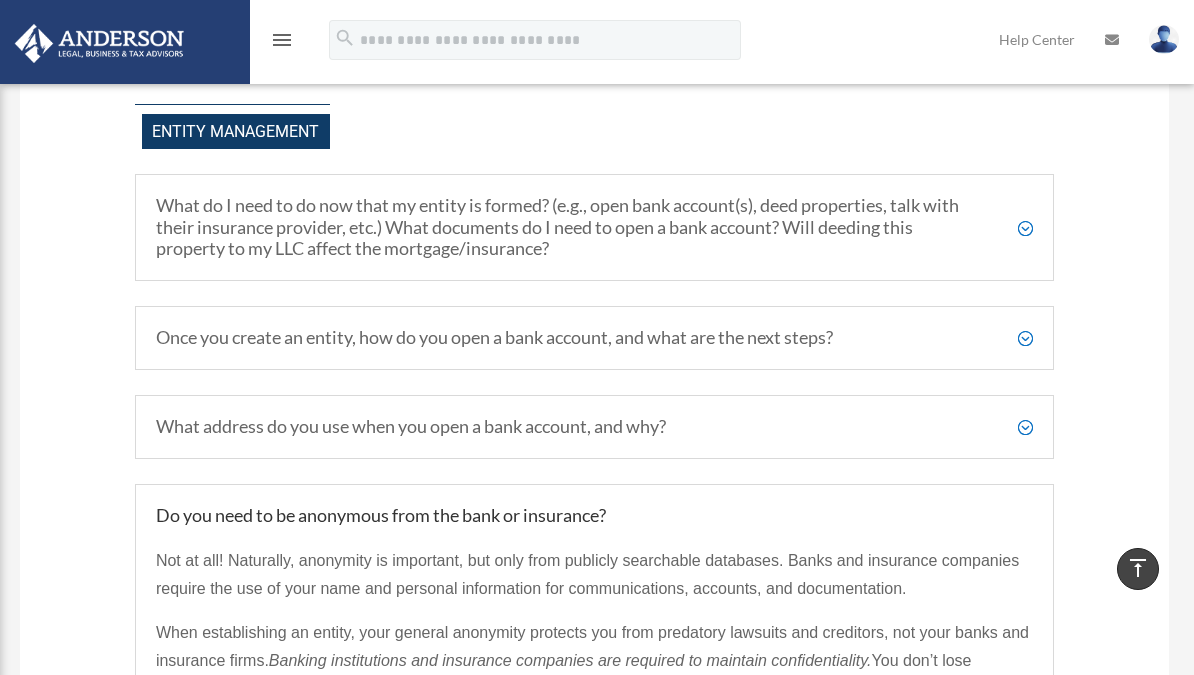 click on "Once you create an entity, how do you open a bank account, and what are the next steps?" at bounding box center [594, 338] 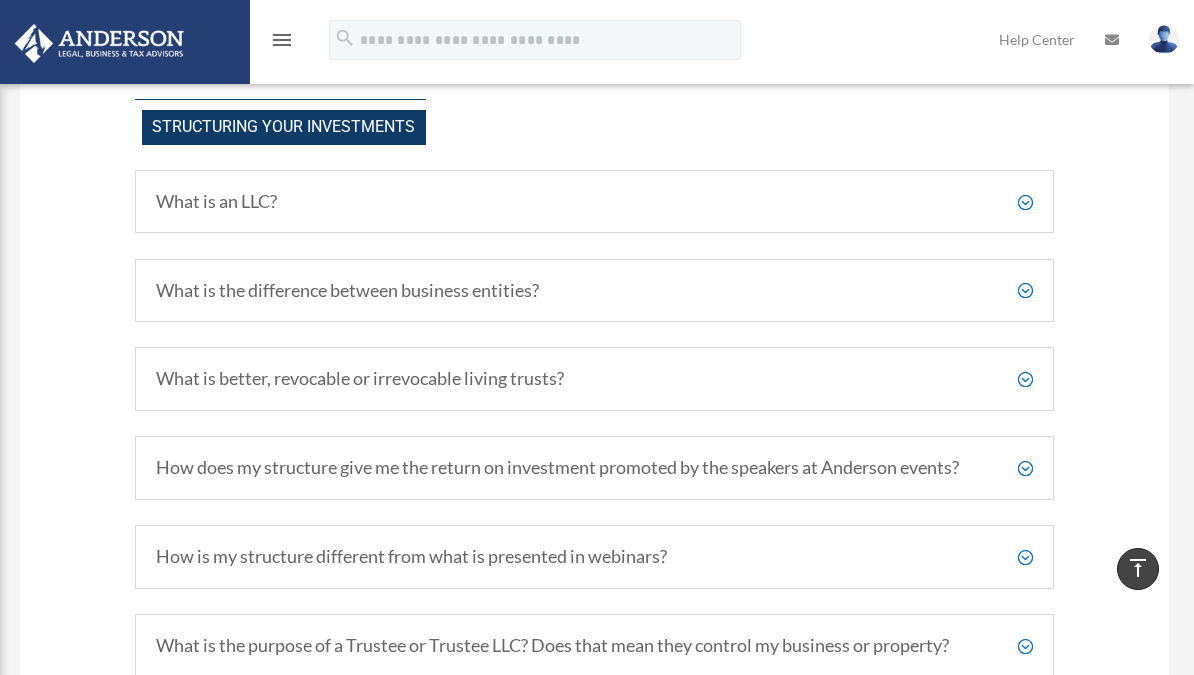 scroll, scrollTop: 996, scrollLeft: 0, axis: vertical 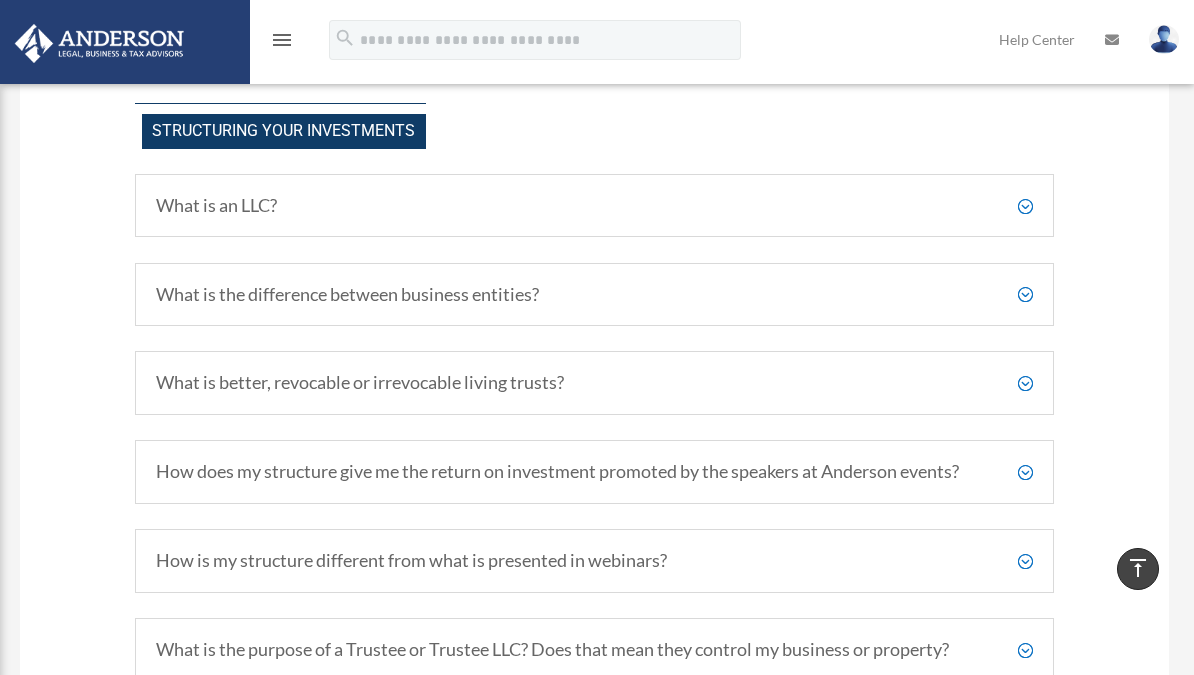 click on "What is an LLC?" at bounding box center (594, 206) 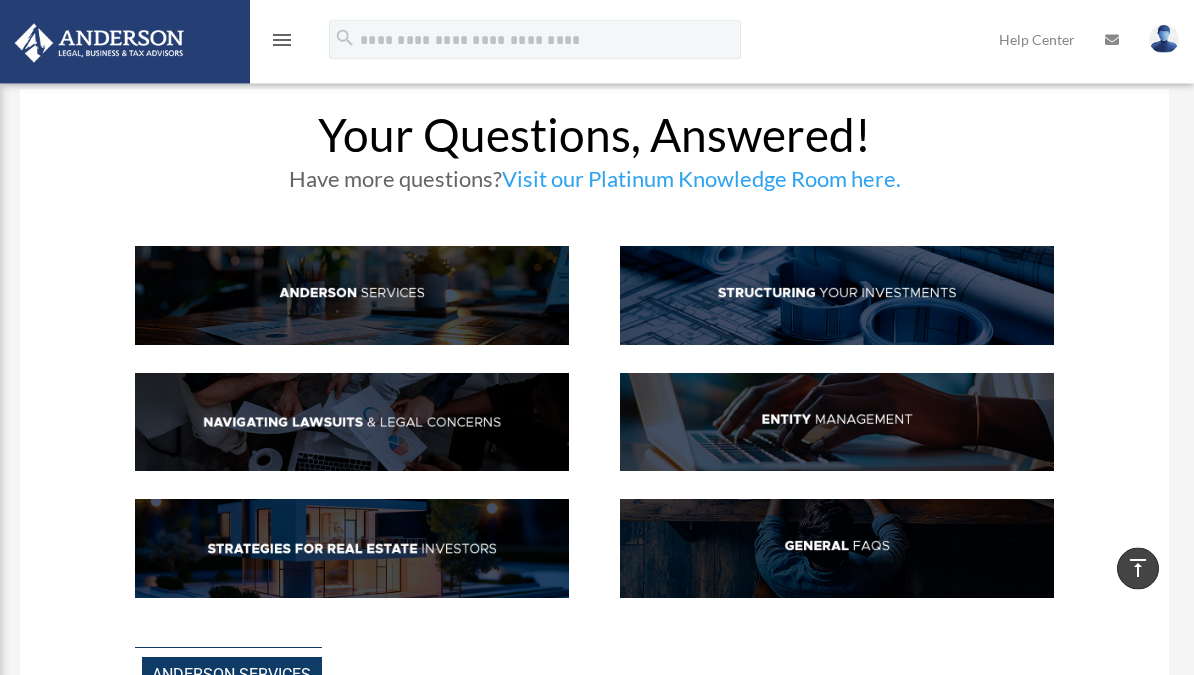 scroll, scrollTop: 0, scrollLeft: 0, axis: both 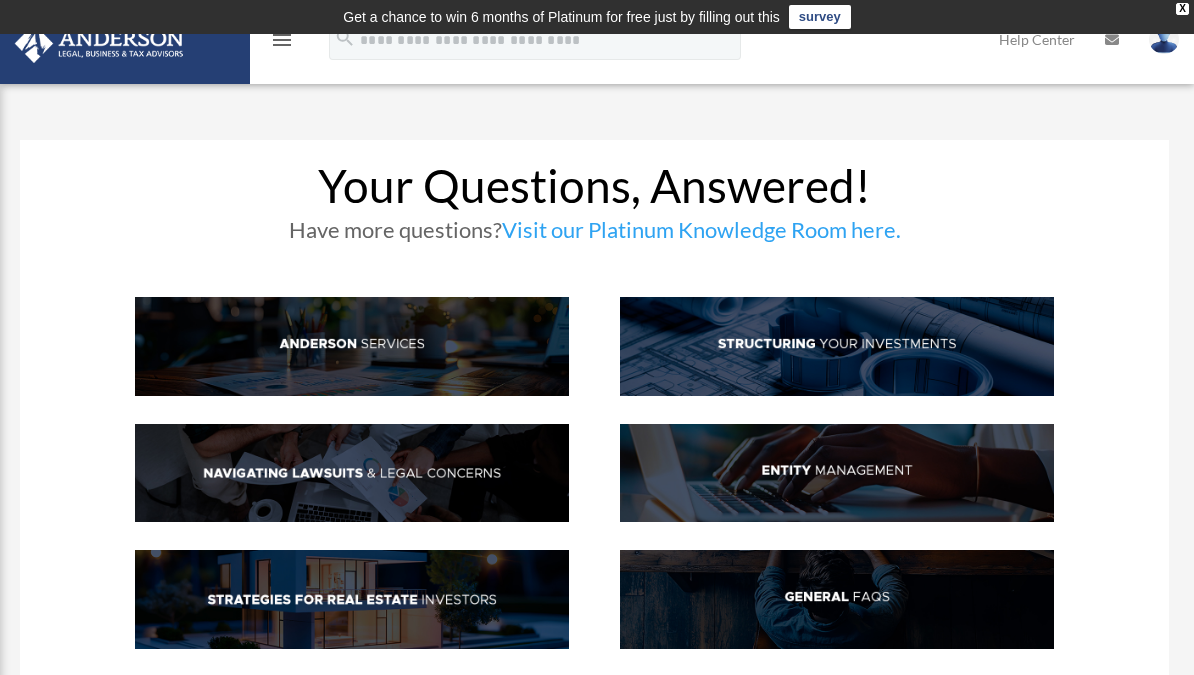 click at bounding box center [837, 346] 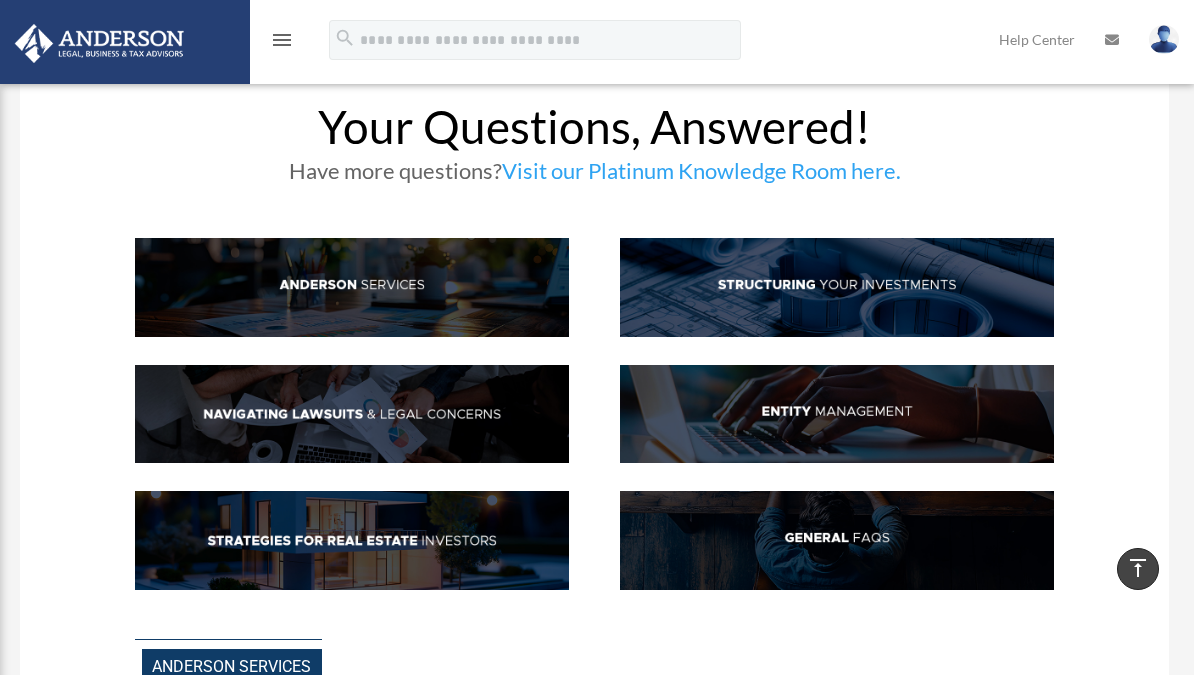 scroll, scrollTop: 0, scrollLeft: 0, axis: both 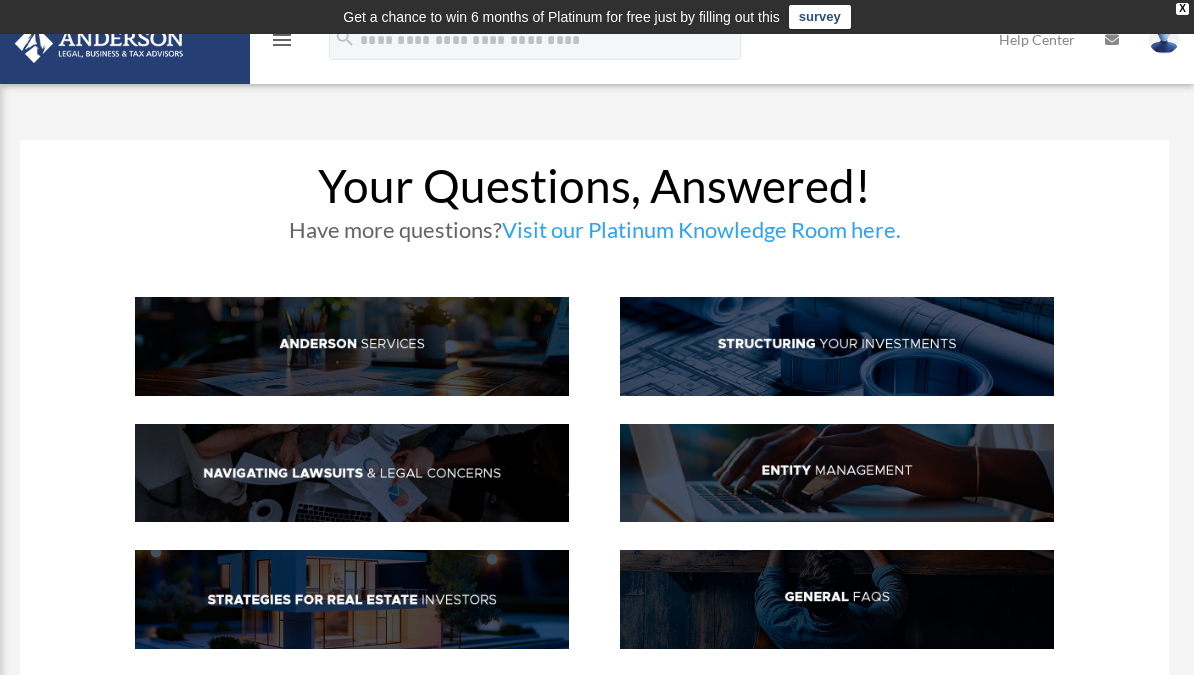 click at bounding box center (837, 346) 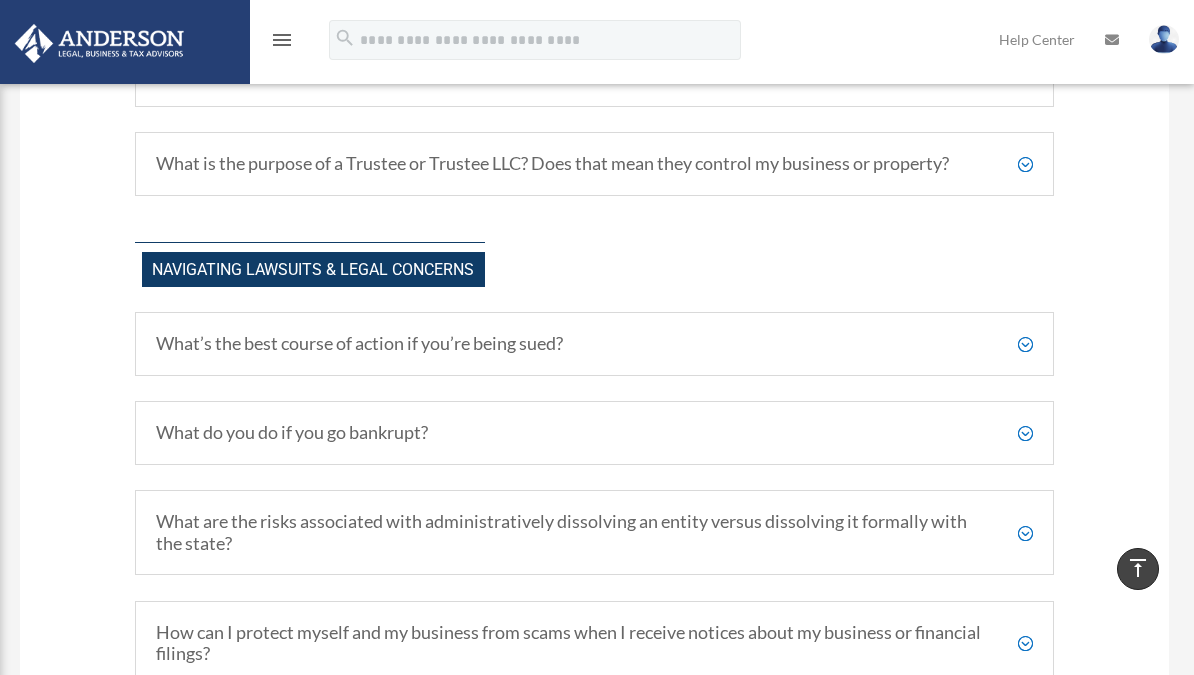 scroll, scrollTop: 1754, scrollLeft: 0, axis: vertical 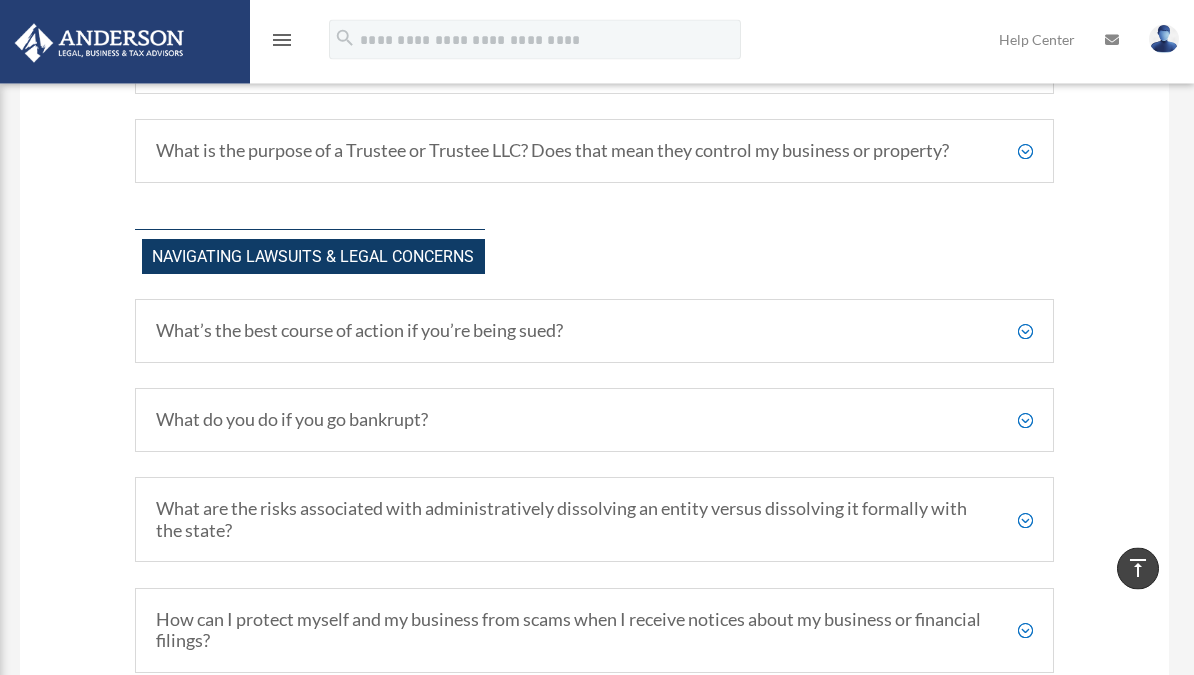 click on "What’s the best course of action if you’re being sued?" at bounding box center [594, 332] 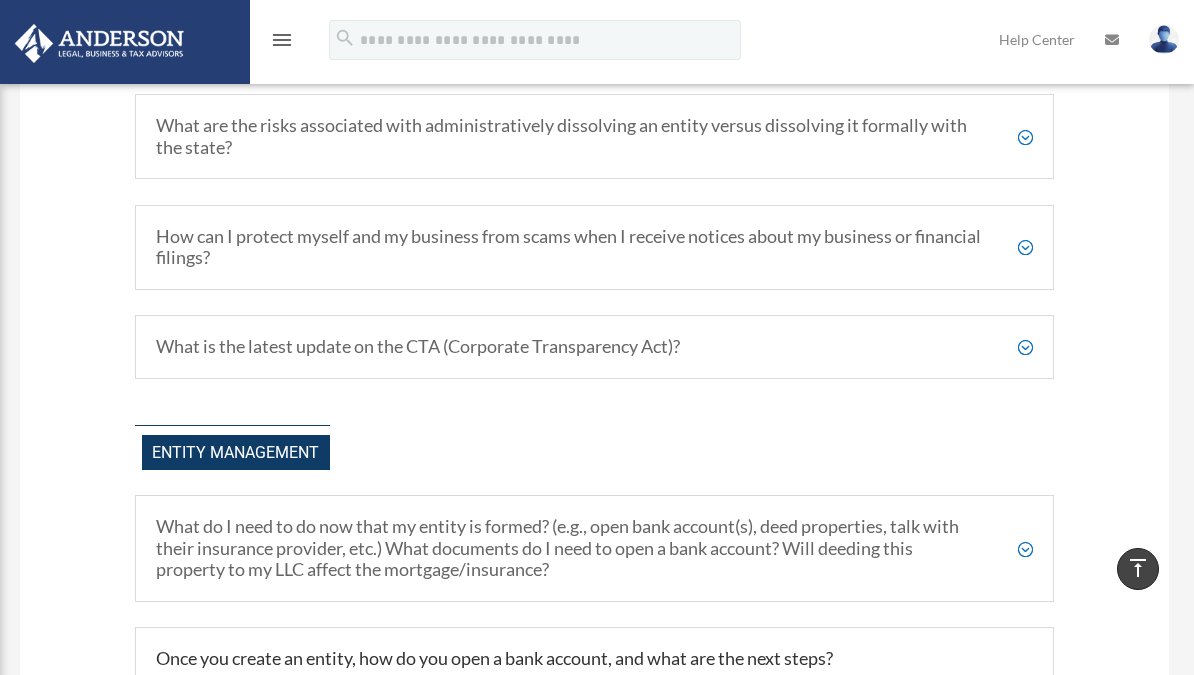 scroll, scrollTop: 2370, scrollLeft: 0, axis: vertical 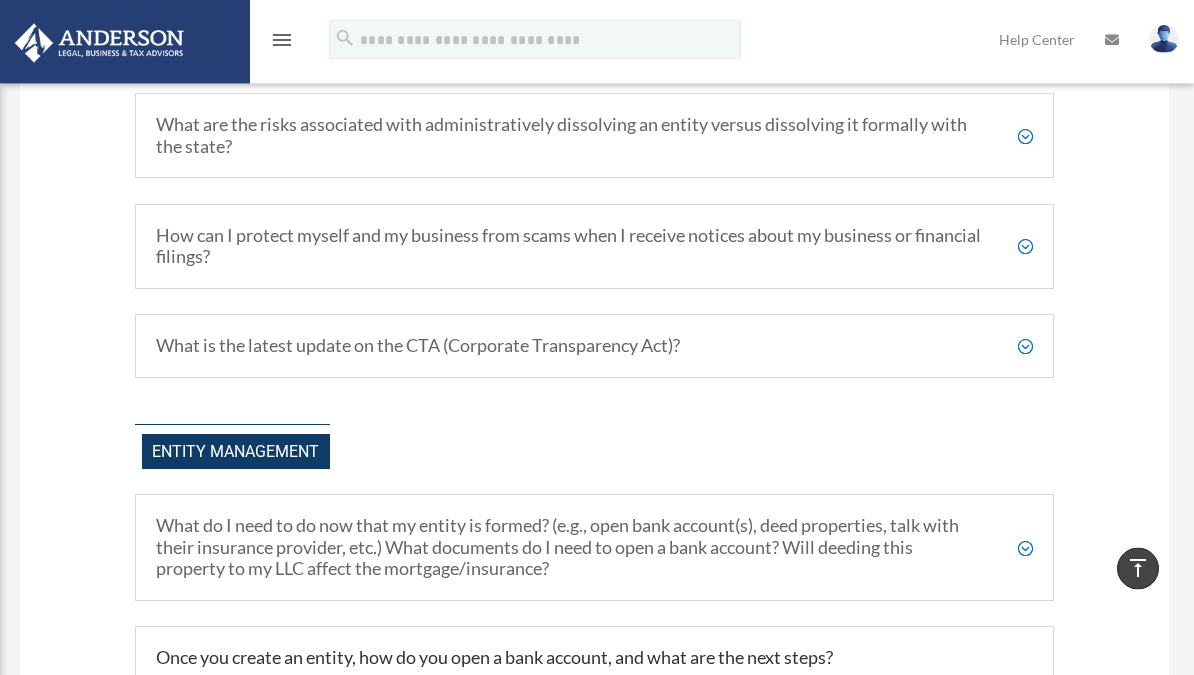 click on "How can I protect myself and my business from scams when I receive notices about my business or financial filings?" at bounding box center (594, 247) 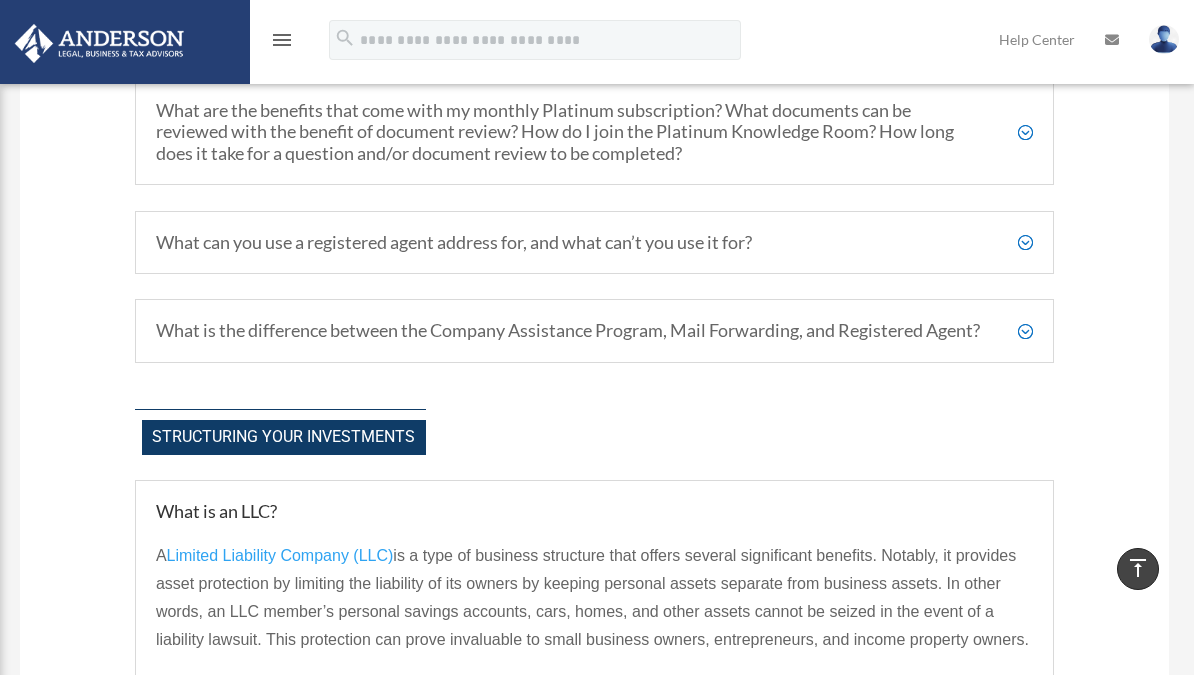scroll, scrollTop: 688, scrollLeft: 0, axis: vertical 